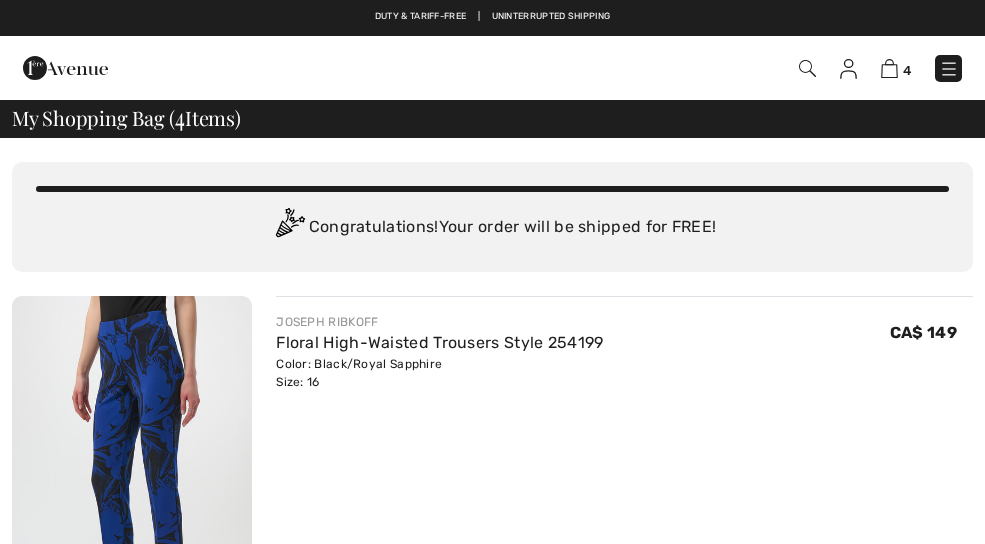 scroll, scrollTop: 0, scrollLeft: 0, axis: both 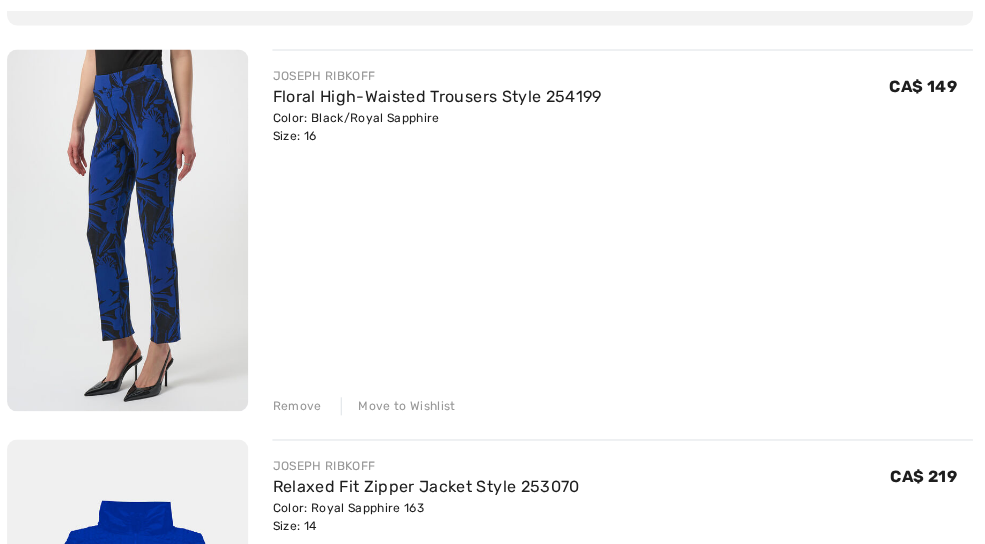 click on "Remove" at bounding box center [300, 404] 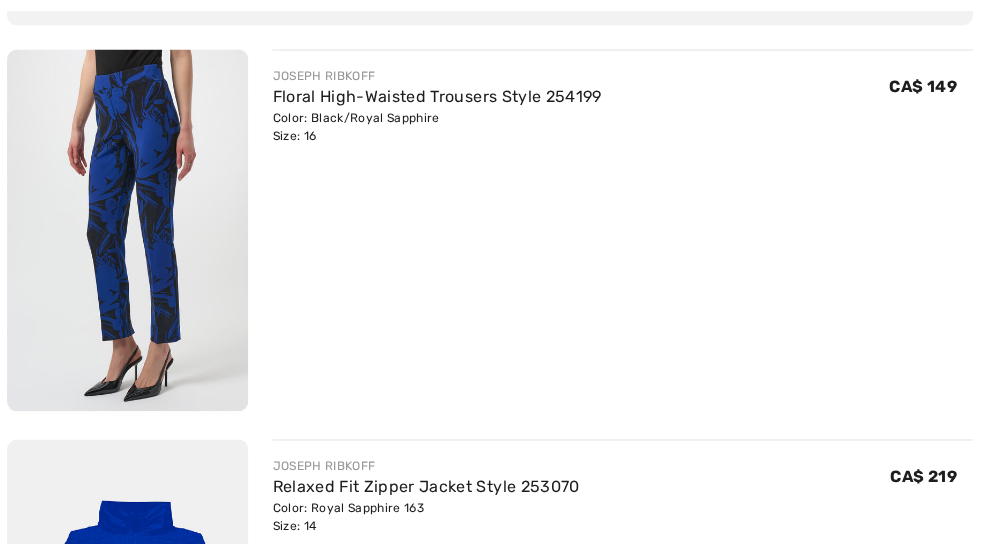 scroll, scrollTop: 247, scrollLeft: 0, axis: vertical 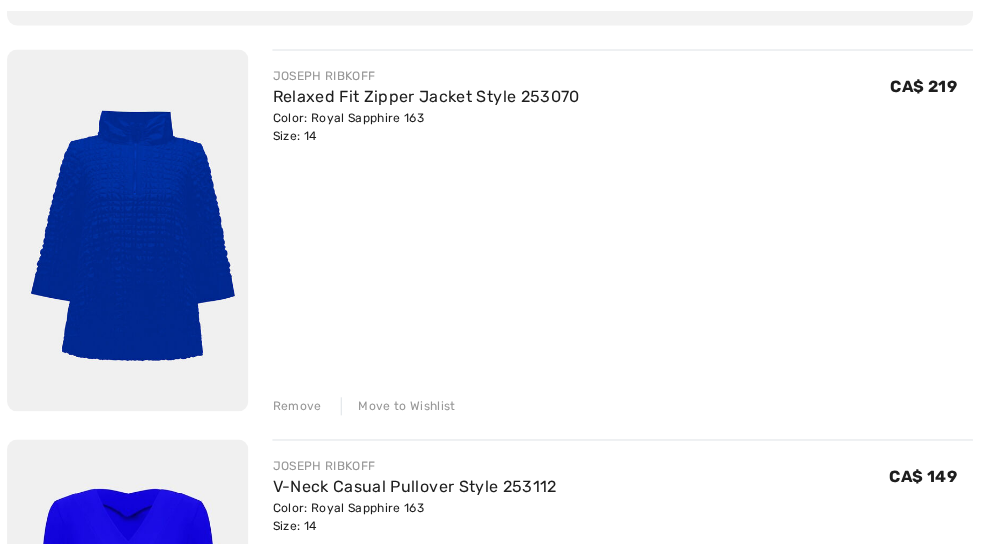 click on "Remove" at bounding box center [300, 404] 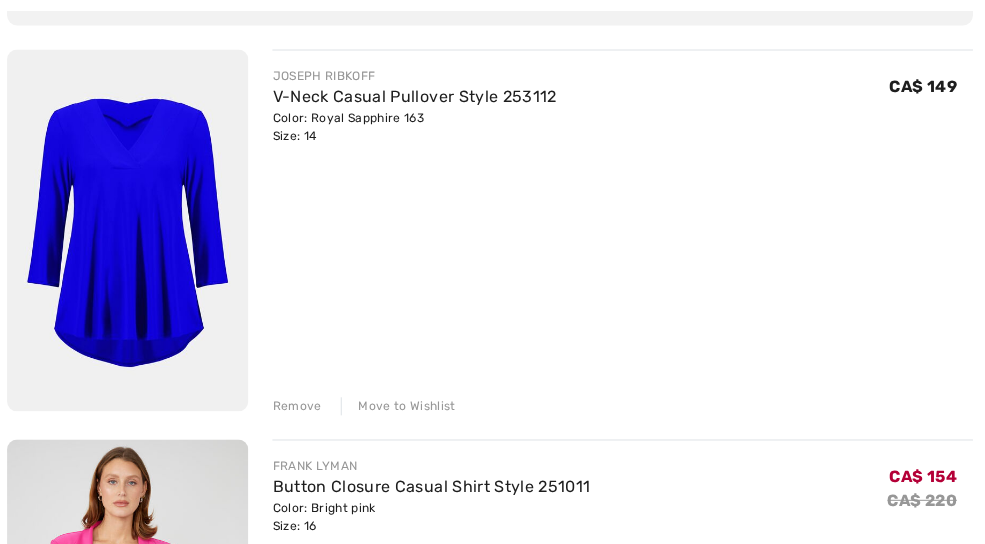 click on "Remove" at bounding box center (300, 404) 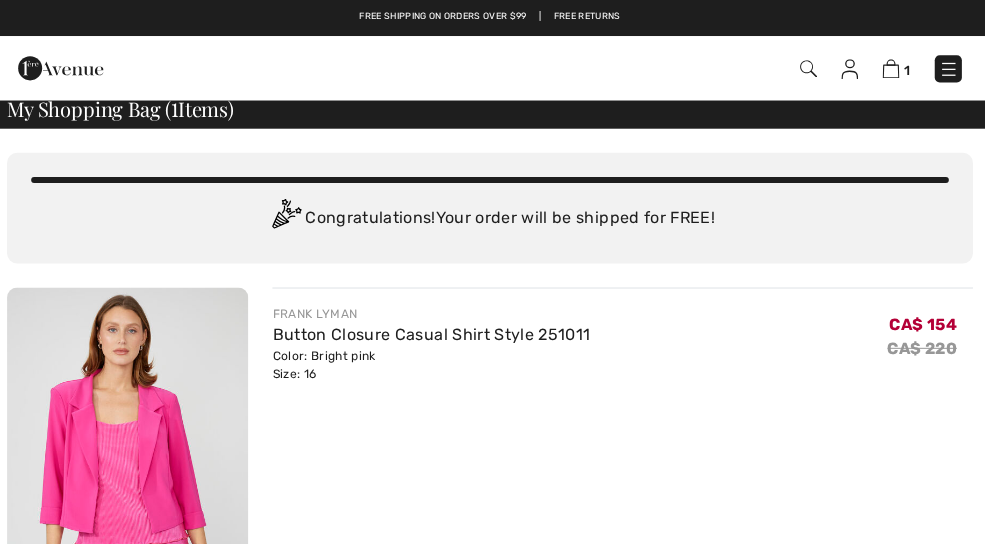 scroll, scrollTop: 0, scrollLeft: 0, axis: both 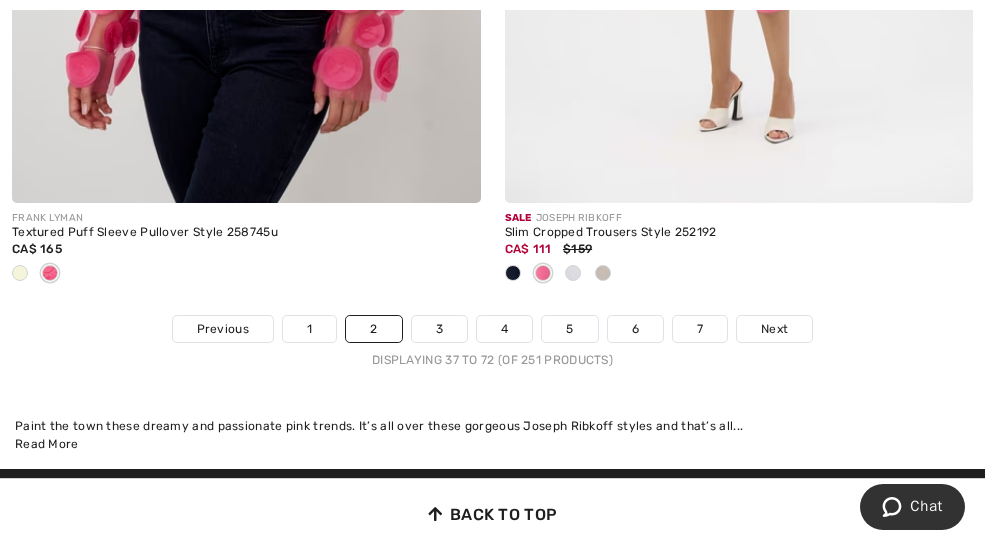 click on "Next" at bounding box center [774, 329] 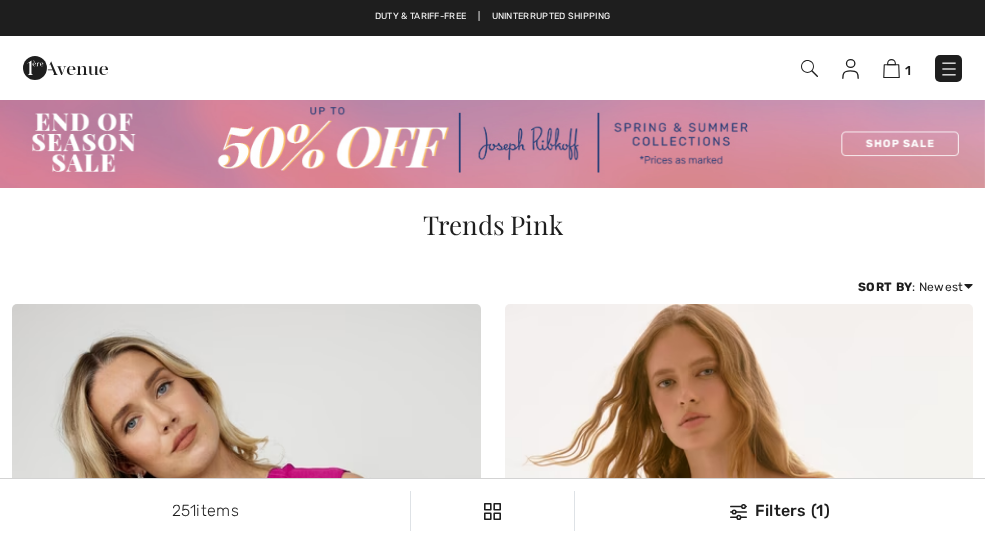 scroll, scrollTop: 19, scrollLeft: 0, axis: vertical 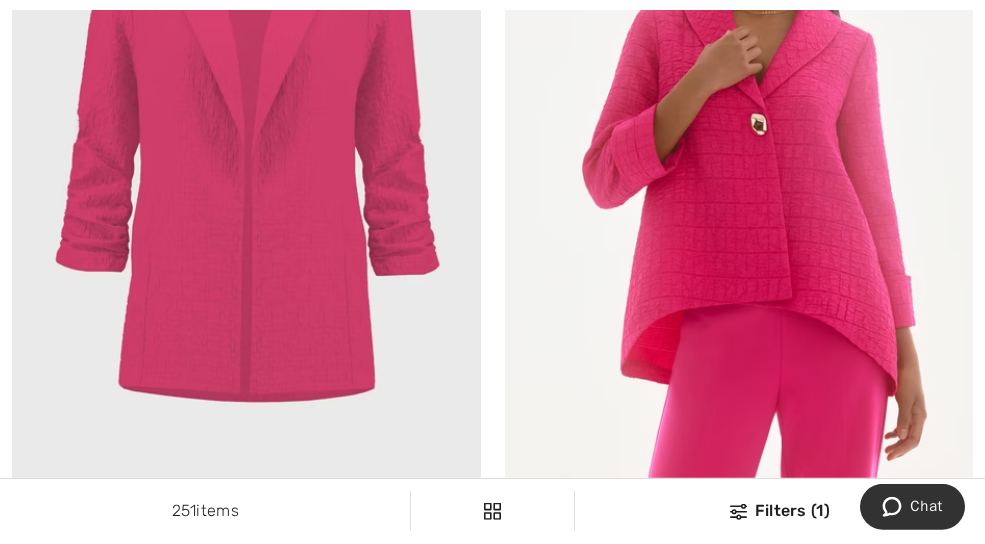 click at bounding box center (246, 136) 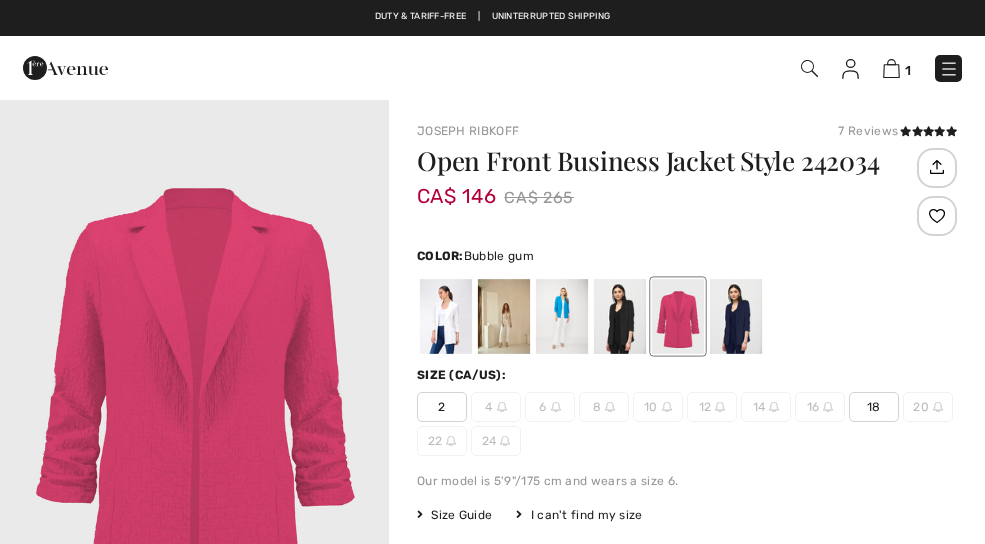 scroll, scrollTop: 0, scrollLeft: 0, axis: both 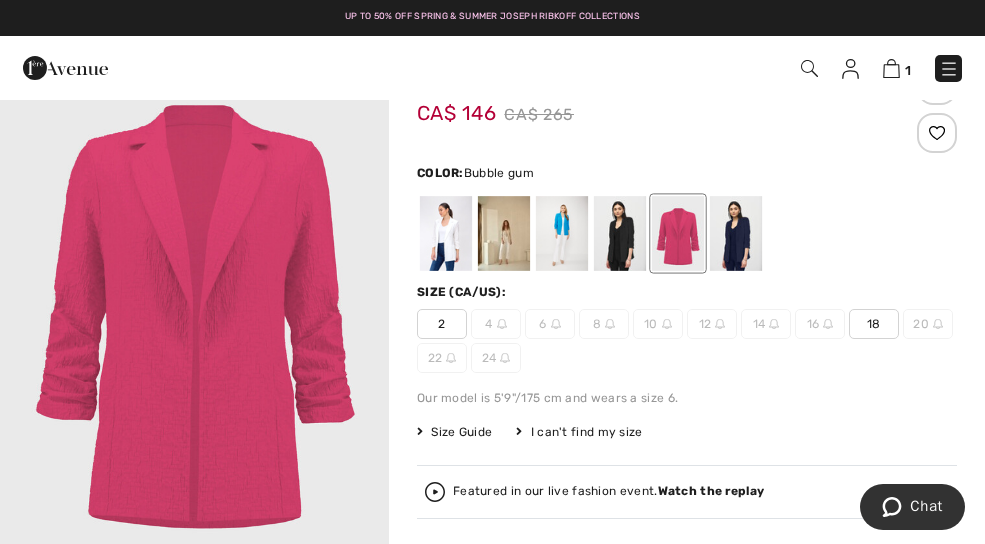 click at bounding box center [446, 233] 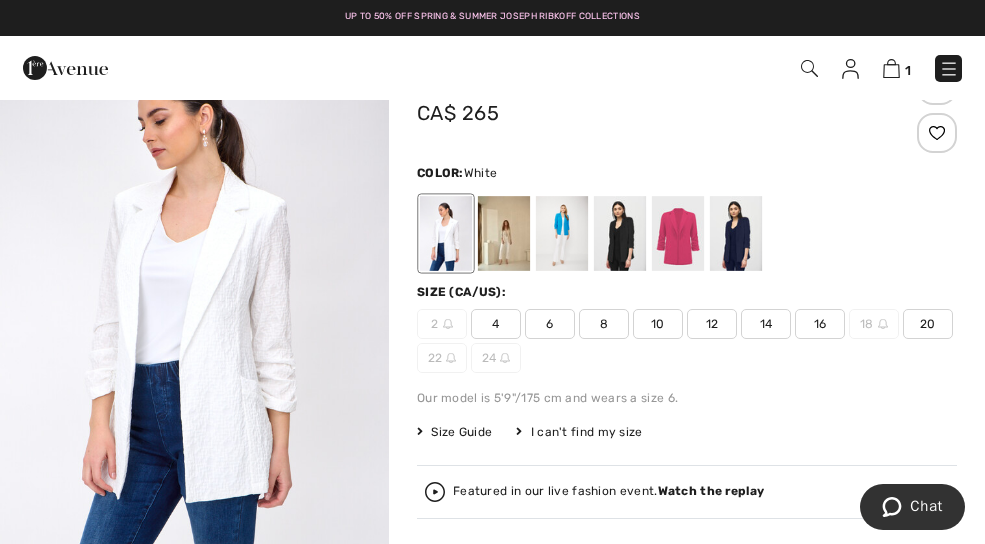 click at bounding box center (504, 233) 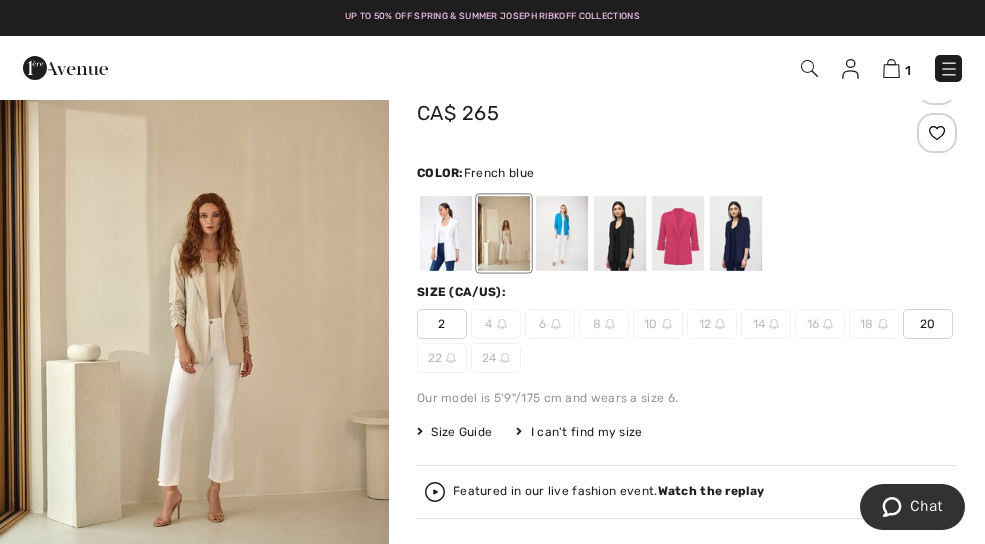 click at bounding box center (562, 233) 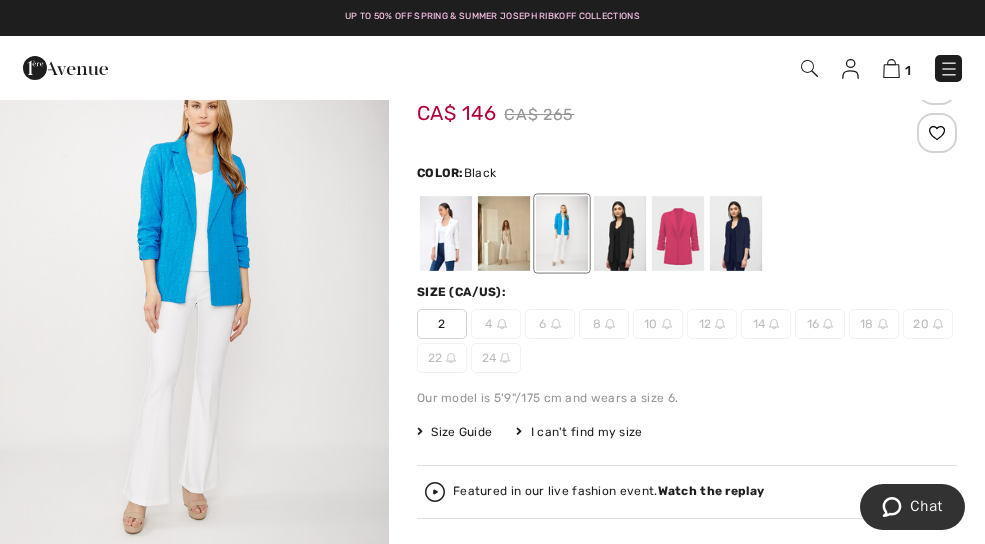 click at bounding box center (620, 233) 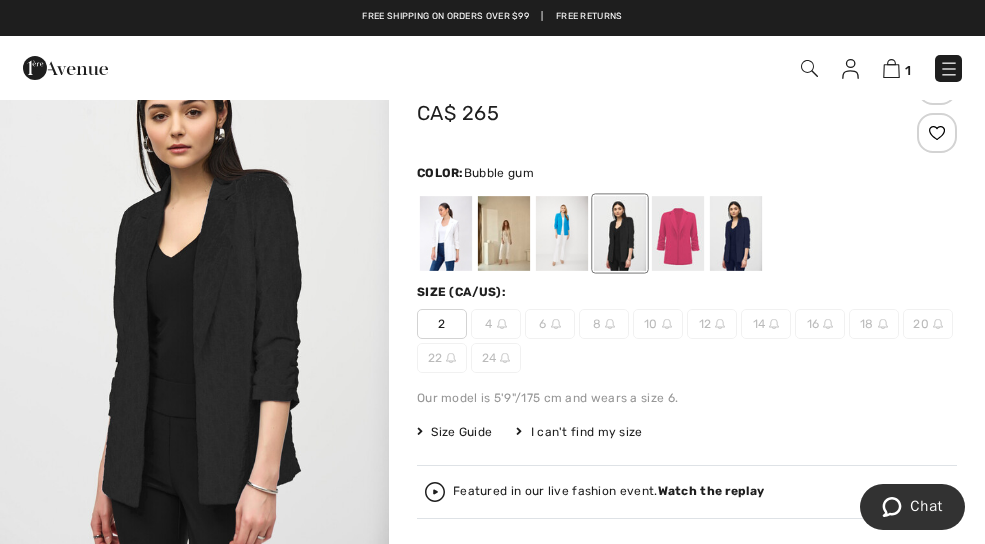 click at bounding box center (678, 233) 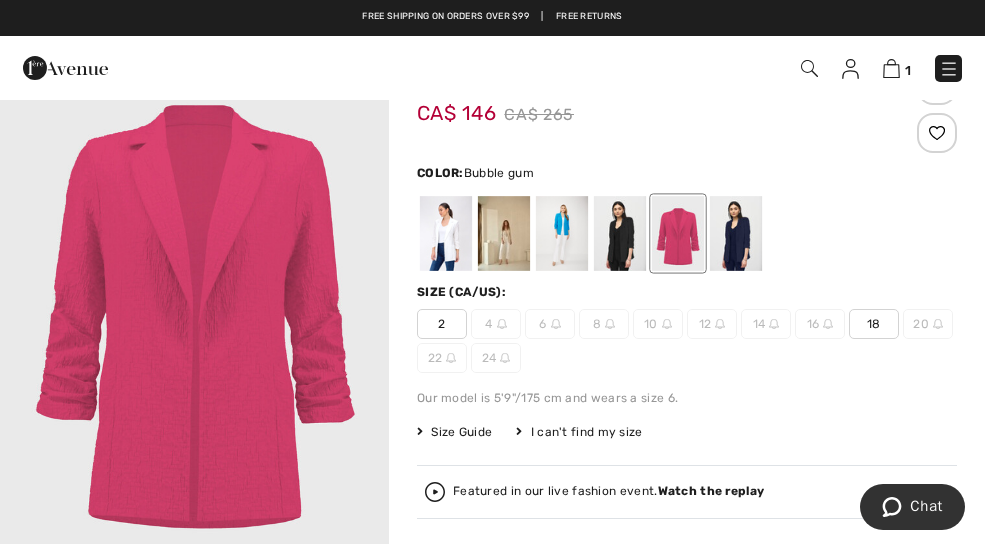 click at bounding box center (736, 233) 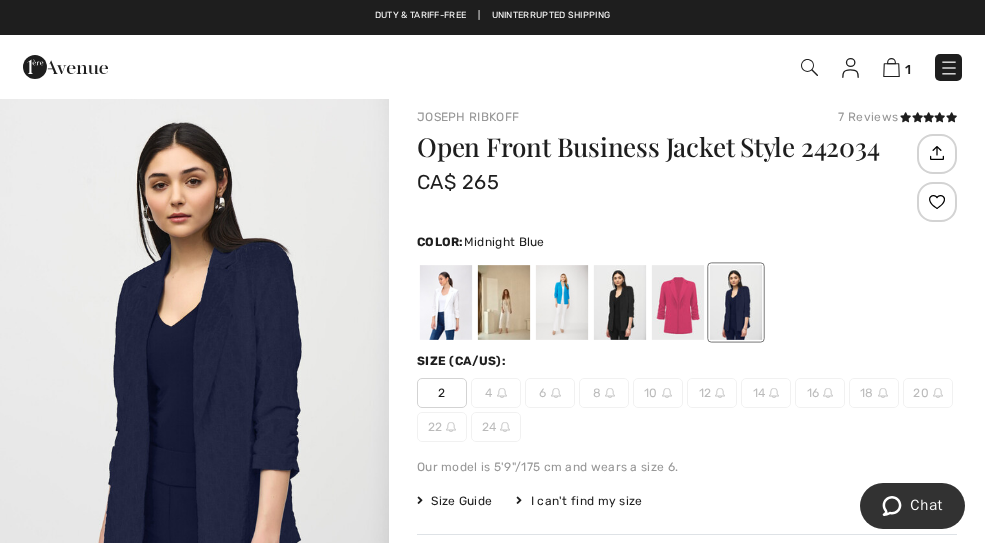 scroll, scrollTop: 14, scrollLeft: 0, axis: vertical 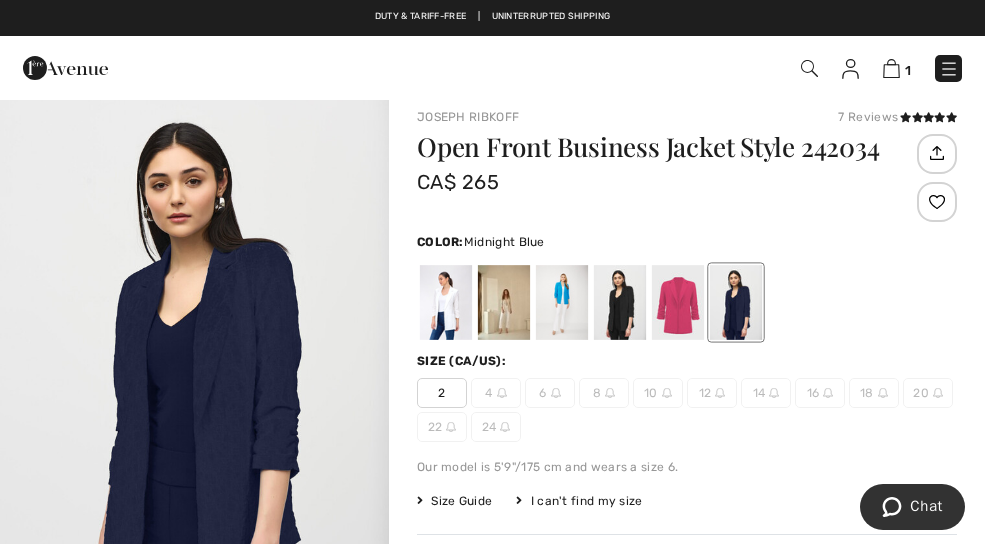 click at bounding box center (678, 302) 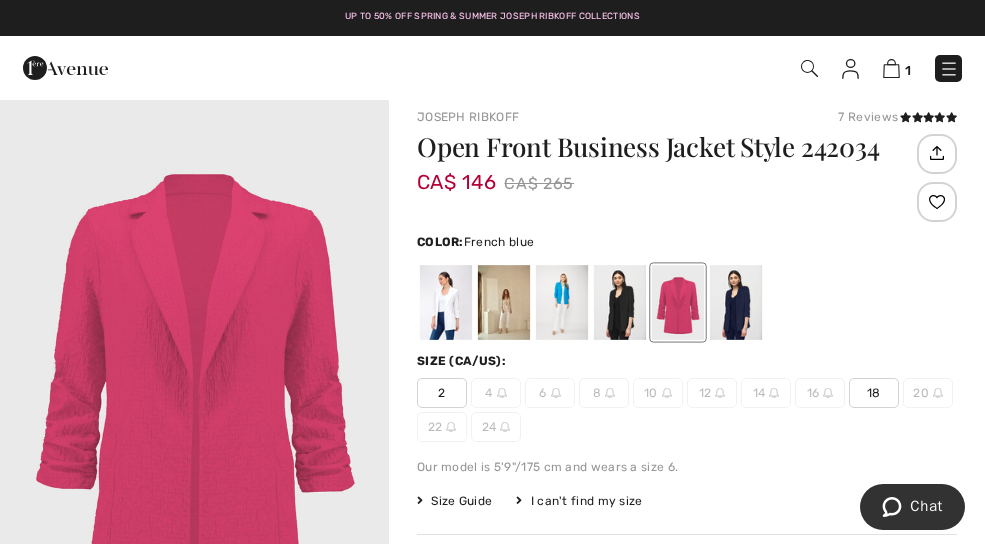 click at bounding box center [562, 302] 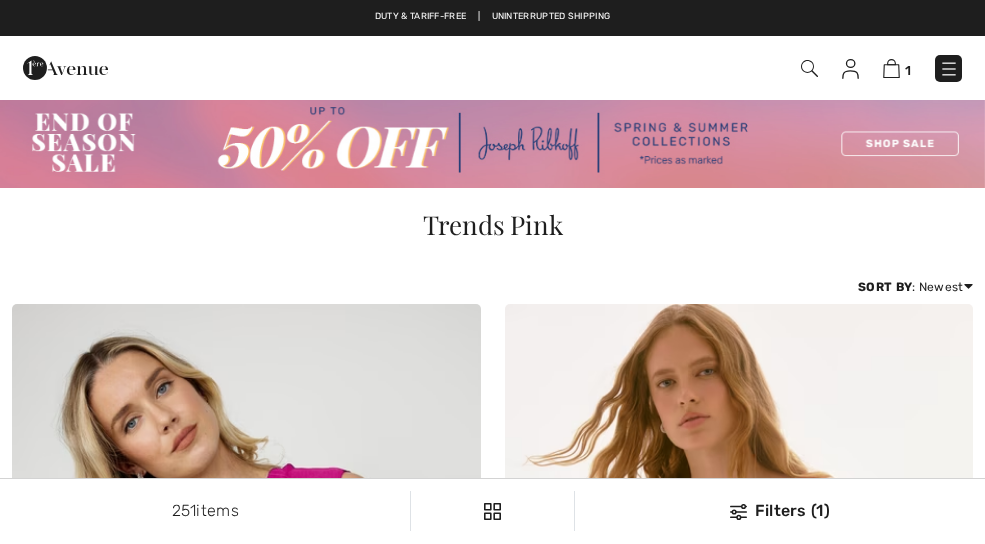 scroll, scrollTop: 8885, scrollLeft: 0, axis: vertical 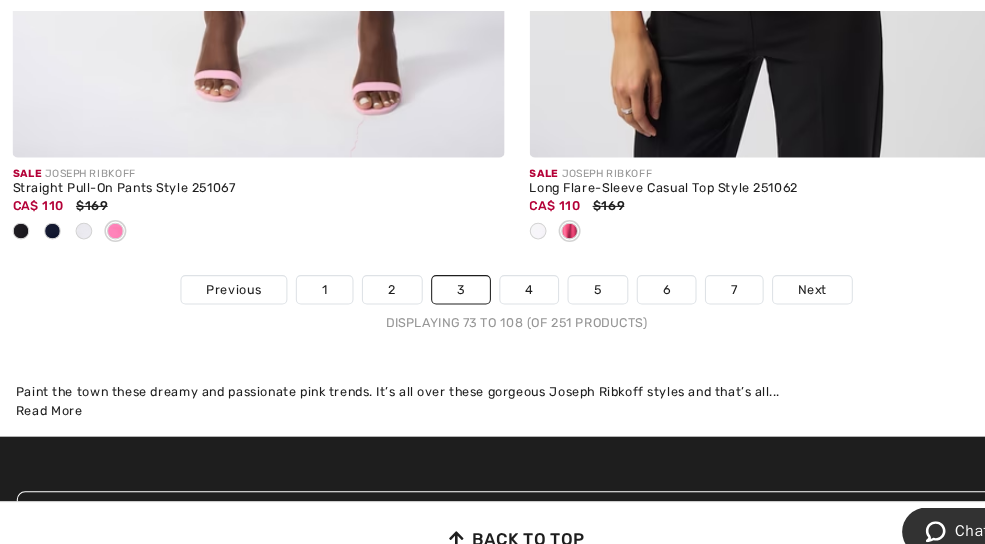 click on "Next" at bounding box center [774, 276] 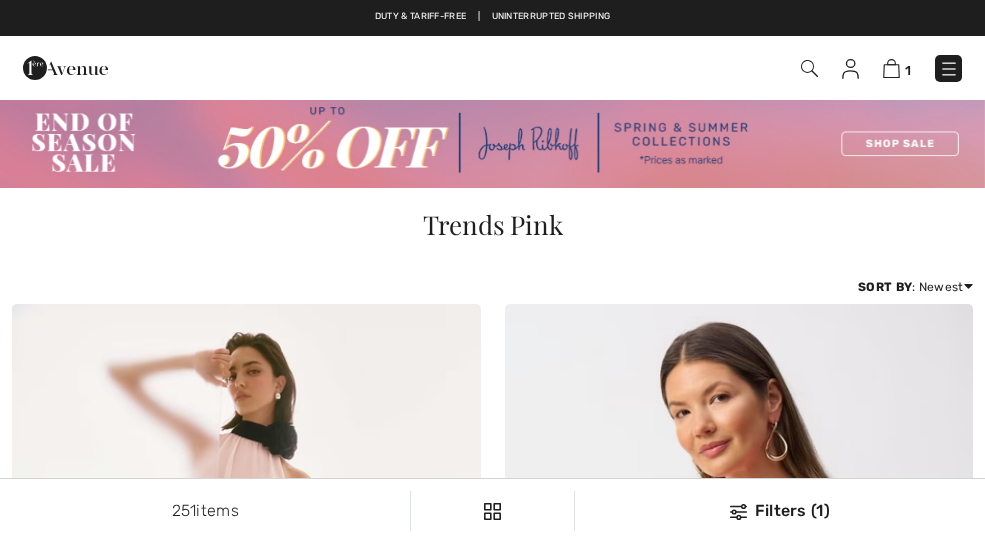 scroll, scrollTop: 0, scrollLeft: 0, axis: both 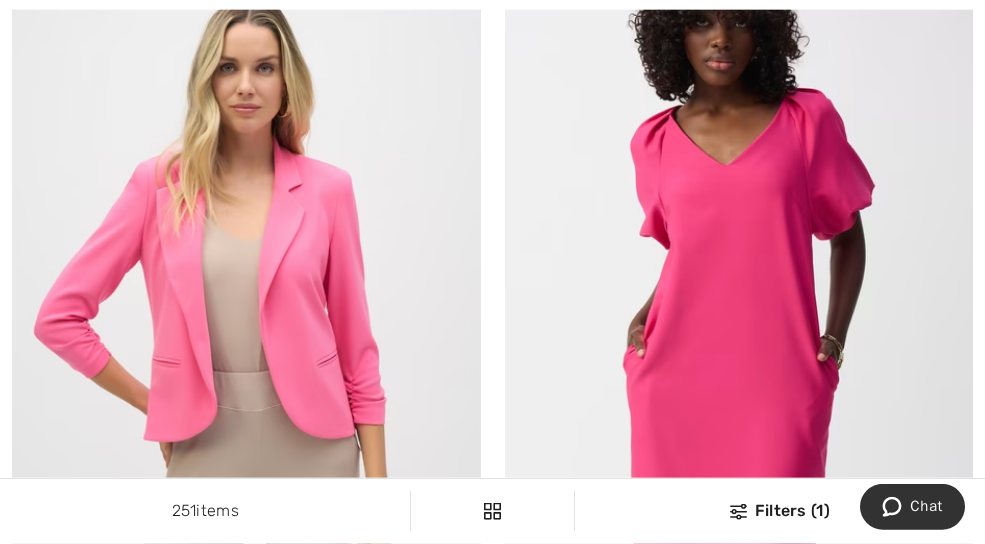click at bounding box center [246, 271] 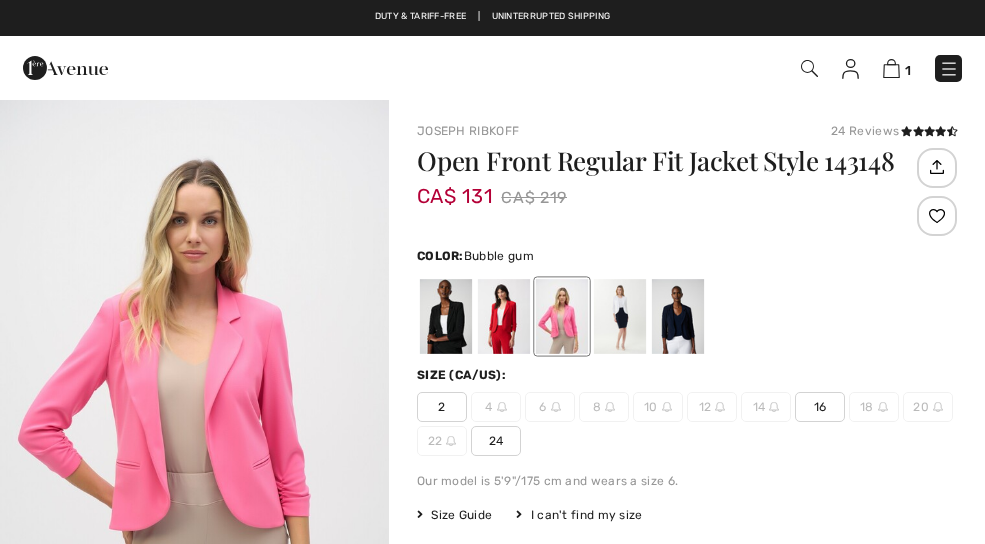 scroll, scrollTop: 0, scrollLeft: 0, axis: both 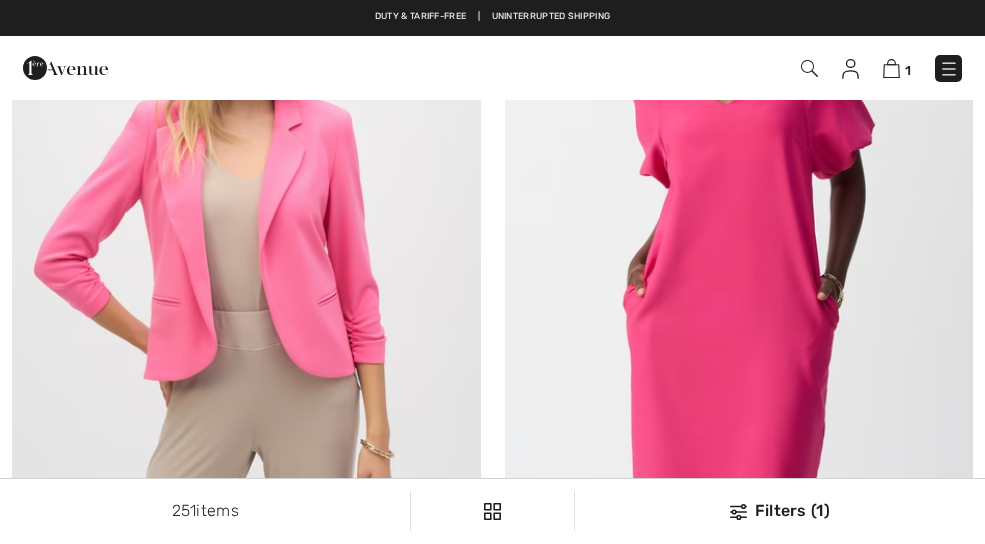 checkbox on "true" 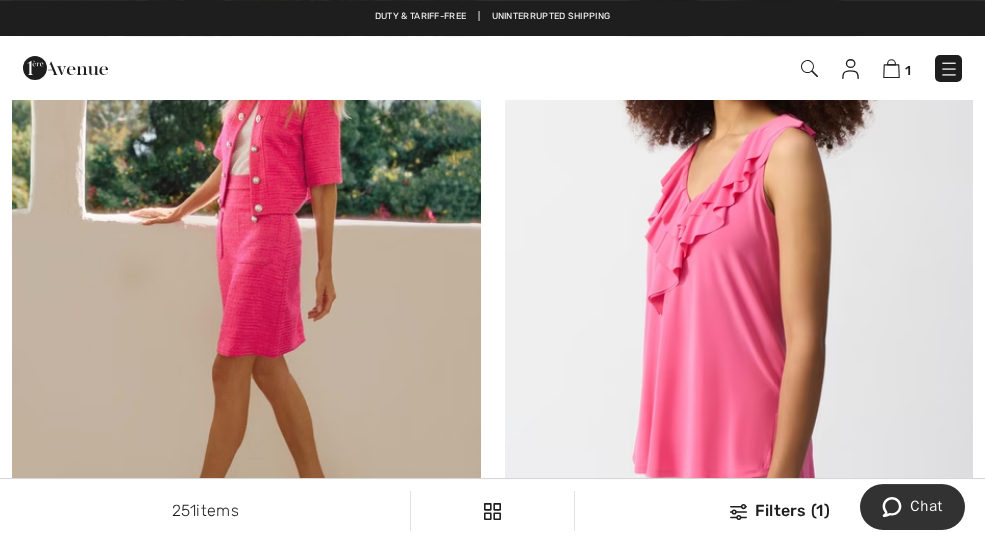 scroll, scrollTop: 7093, scrollLeft: 0, axis: vertical 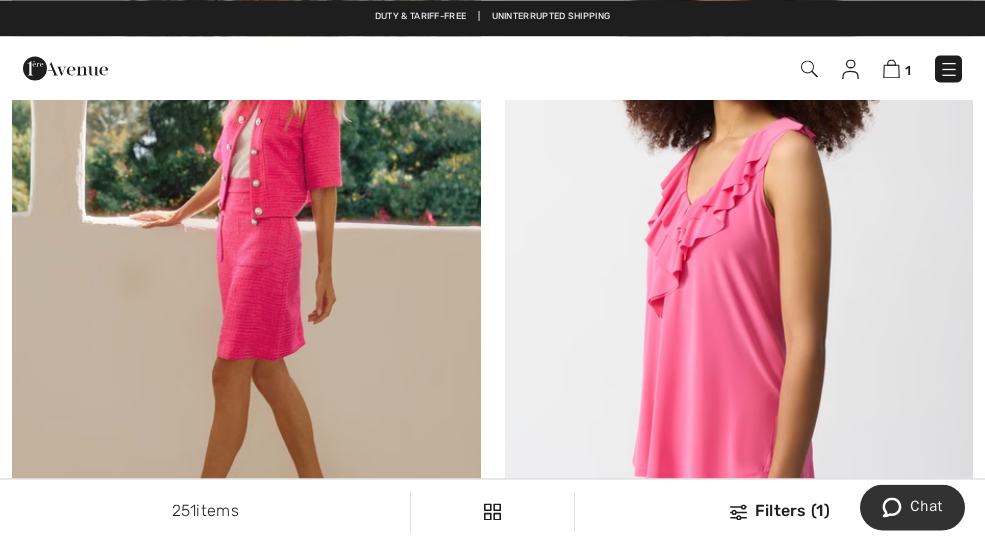 click at bounding box center (739, 238) 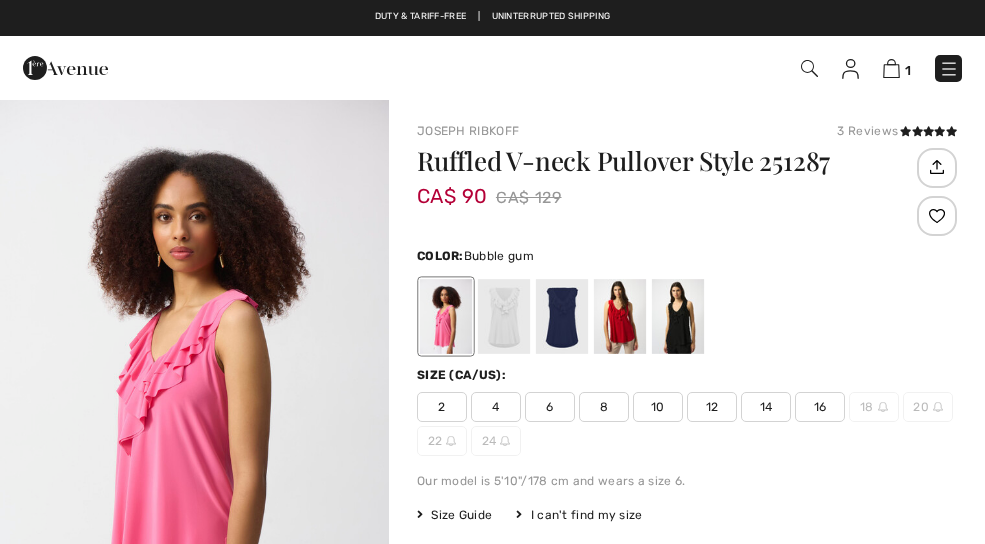 scroll, scrollTop: 0, scrollLeft: 0, axis: both 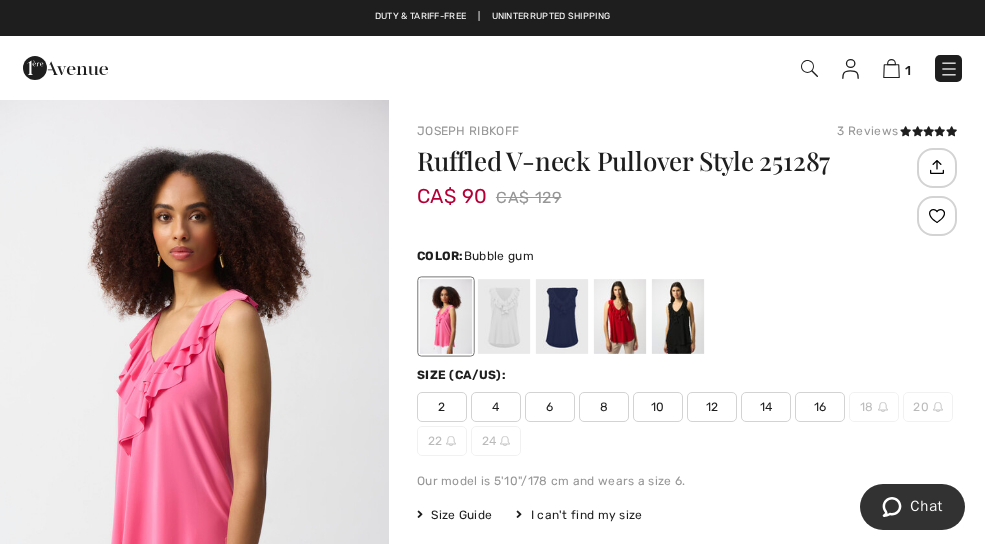 click at bounding box center (620, 316) 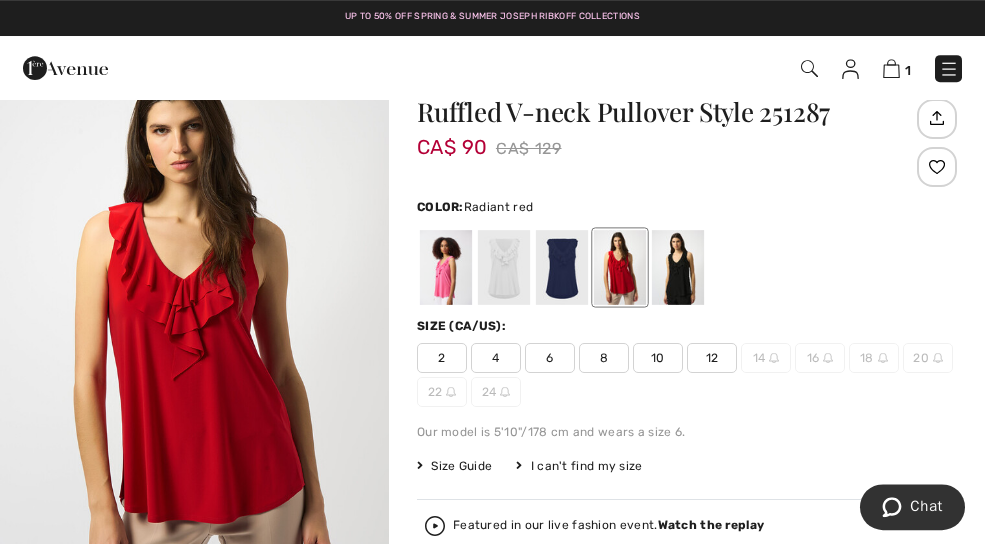 scroll, scrollTop: 49, scrollLeft: 0, axis: vertical 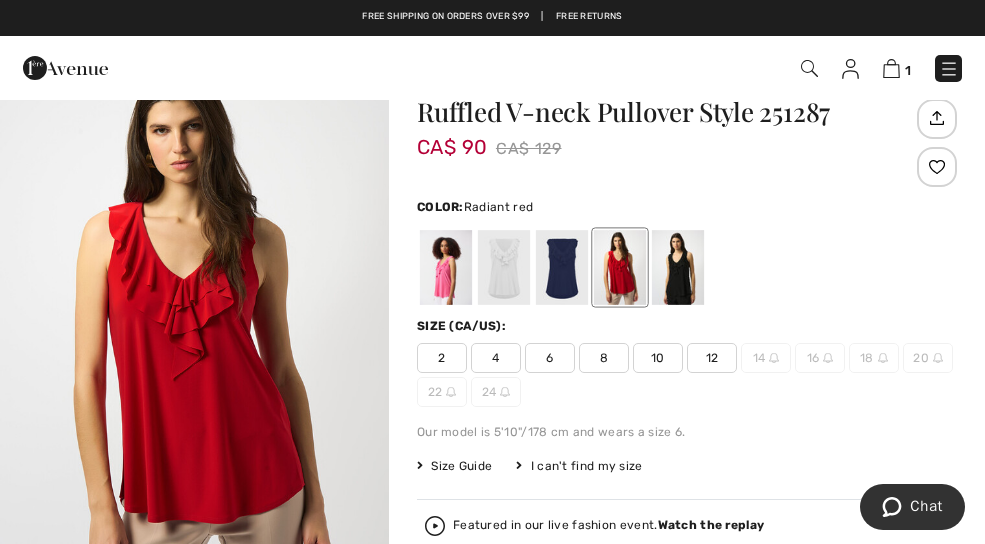 click at bounding box center (678, 267) 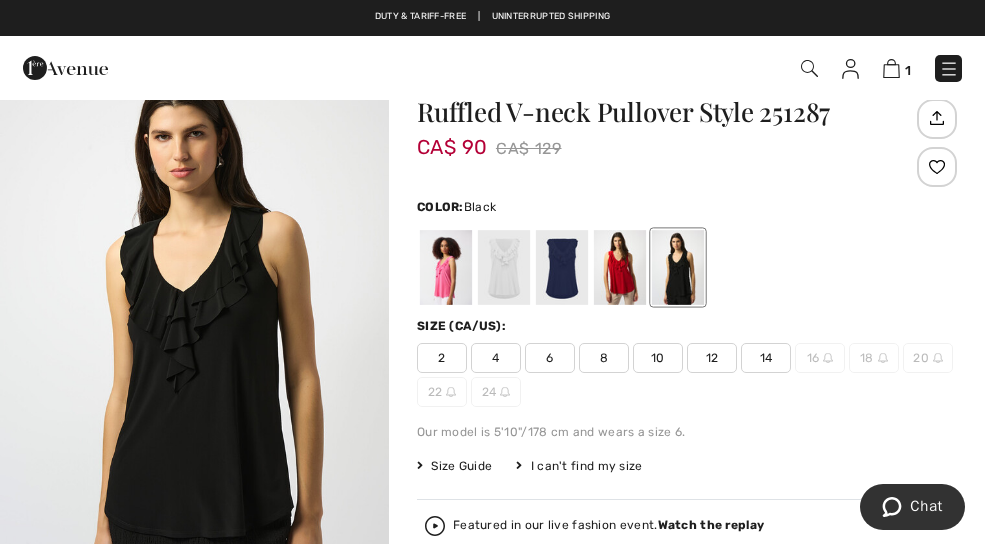 click on "Size Guide" at bounding box center [454, 466] 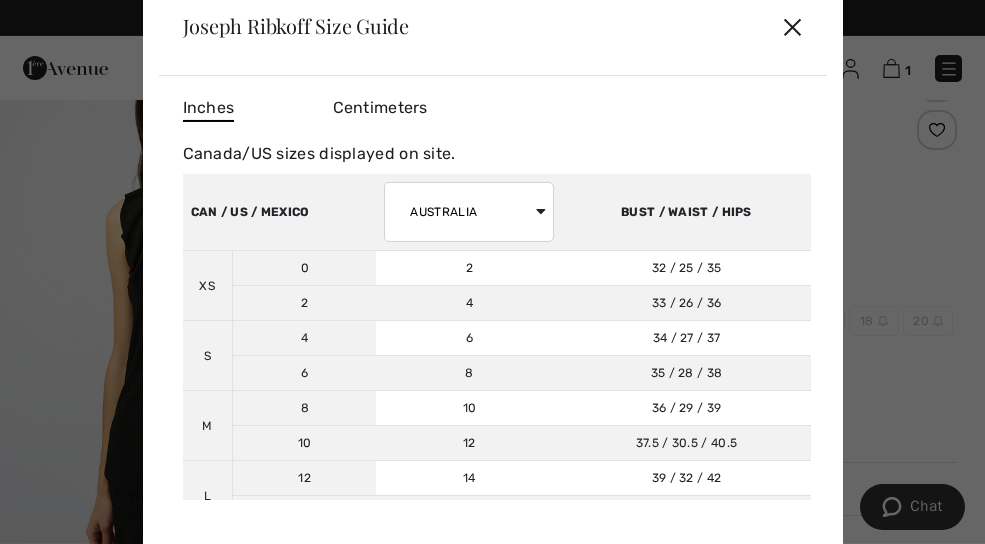 scroll, scrollTop: 87, scrollLeft: 0, axis: vertical 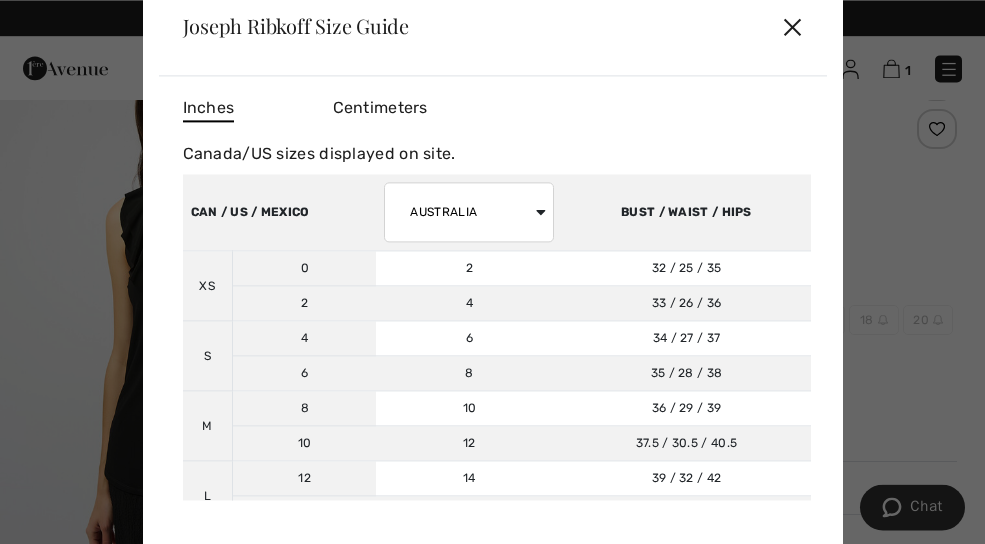 click on "✕" at bounding box center (792, 26) 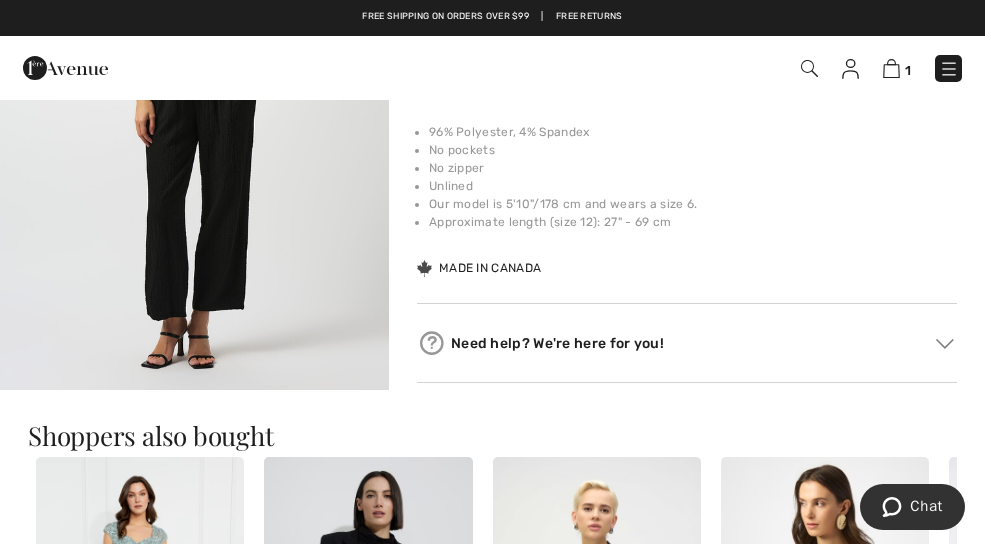 scroll, scrollTop: 863, scrollLeft: 0, axis: vertical 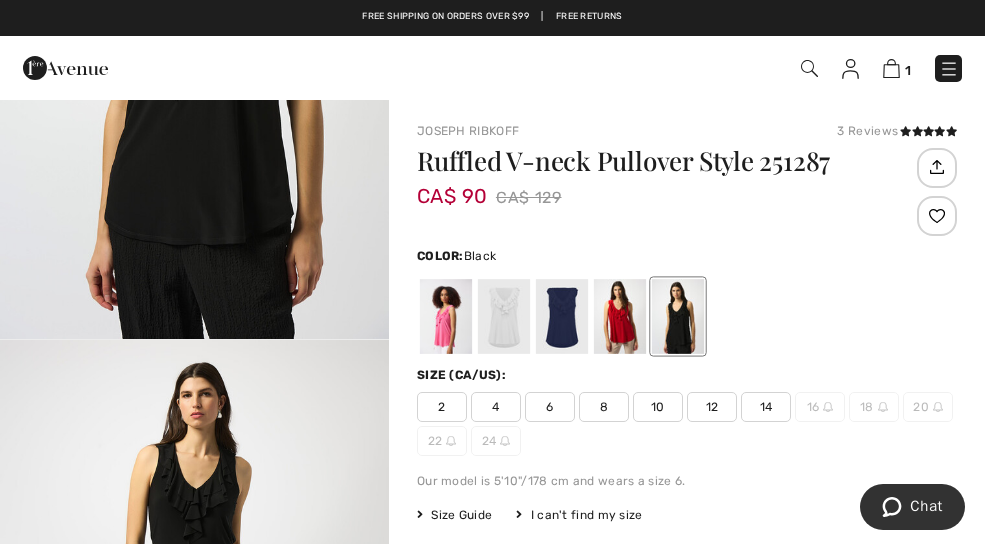 click at bounding box center (446, 316) 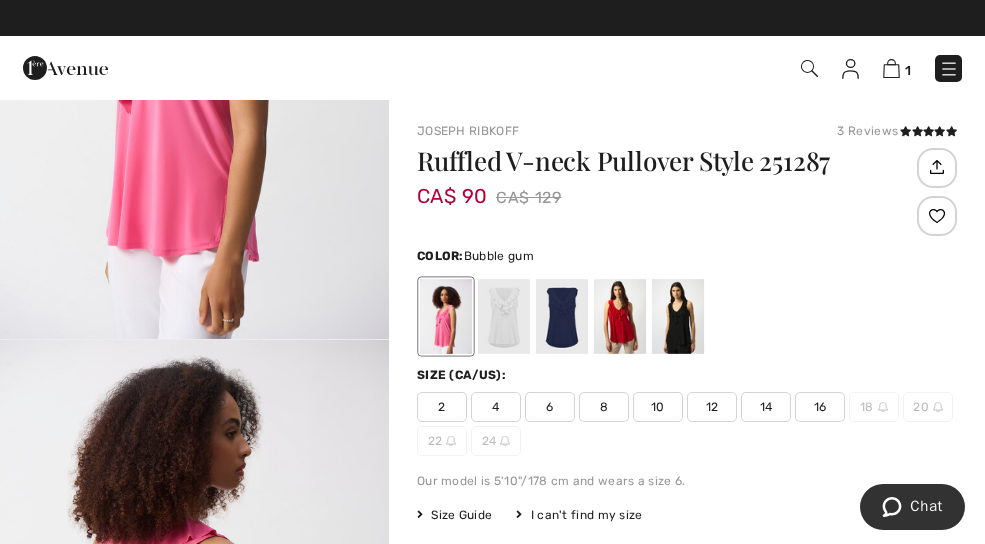 scroll, scrollTop: 0, scrollLeft: 0, axis: both 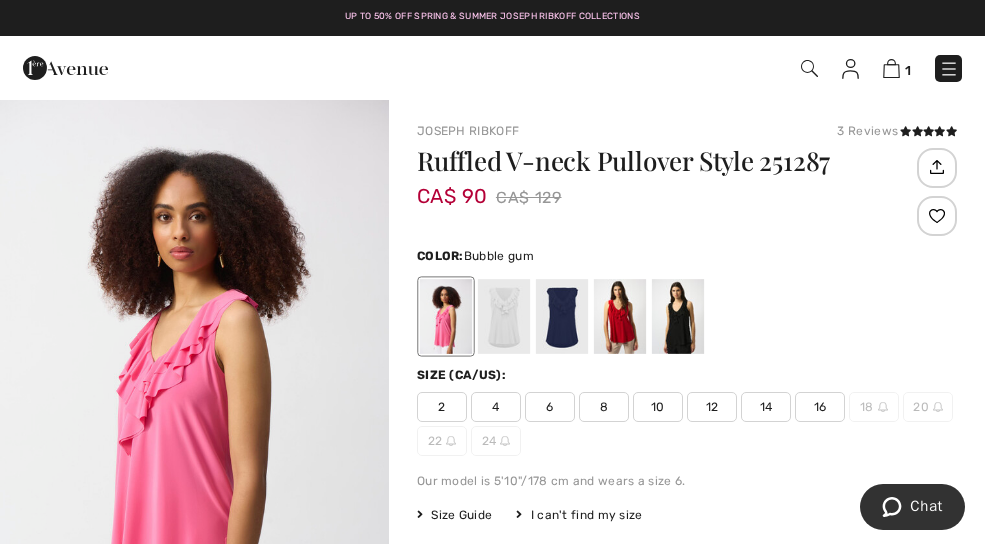 click at bounding box center [504, 316] 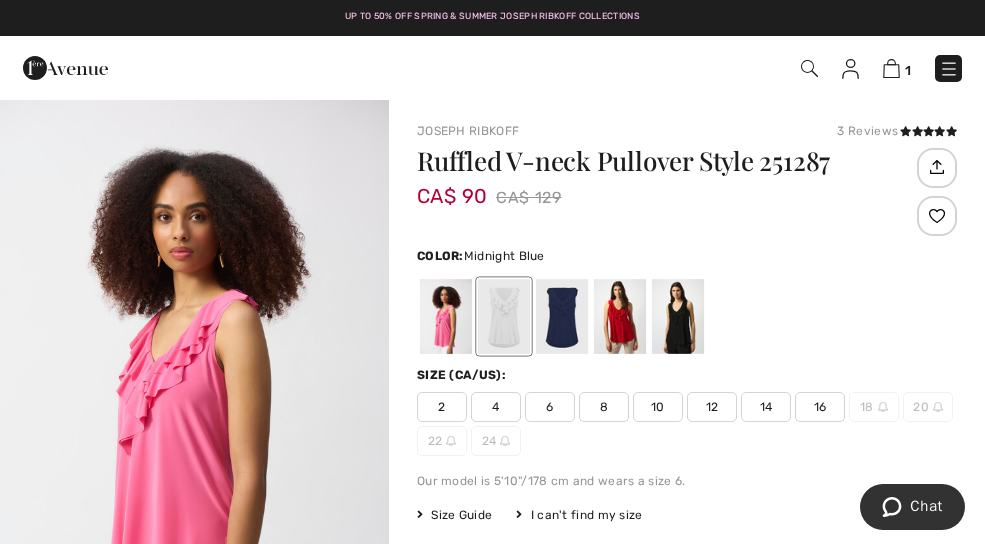 click at bounding box center (562, 316) 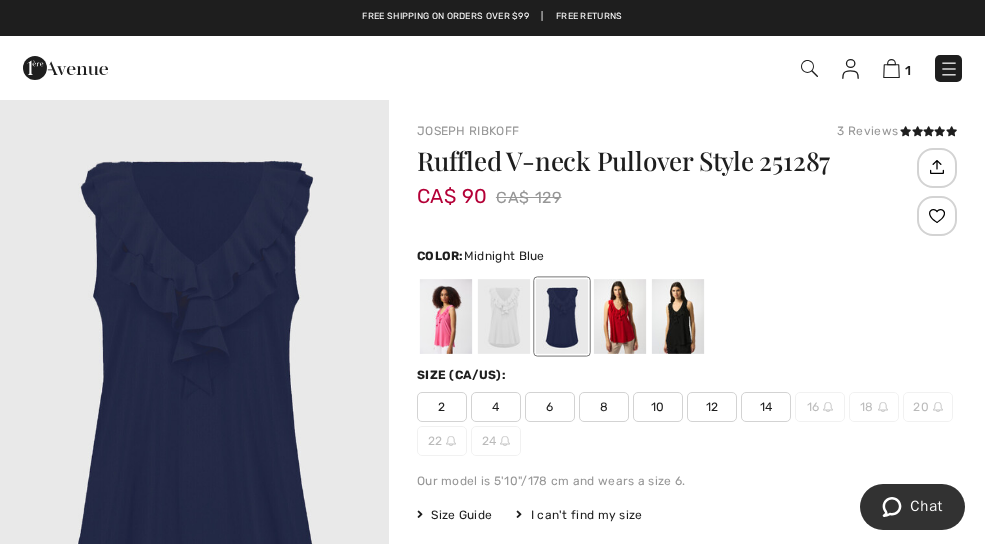 click at bounding box center [620, 316] 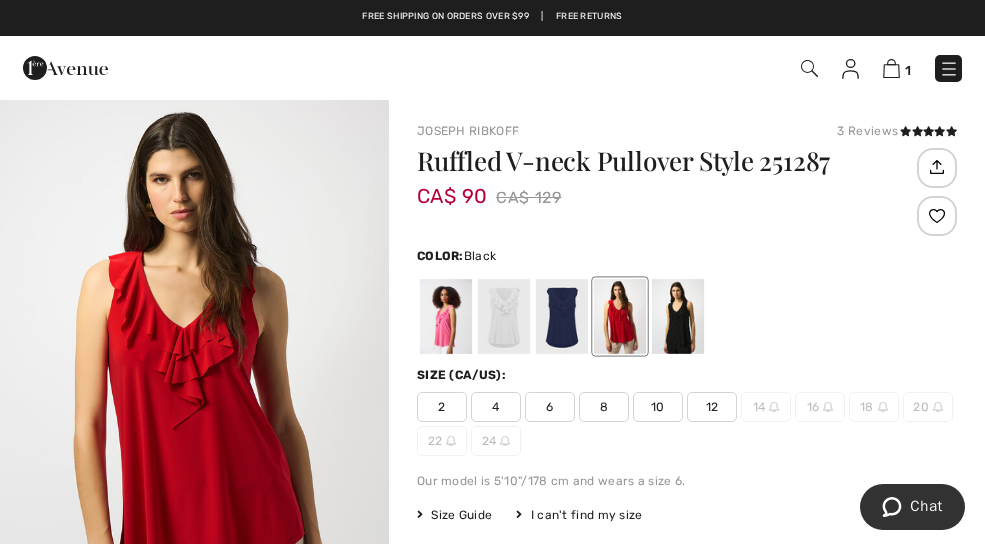 click at bounding box center [678, 316] 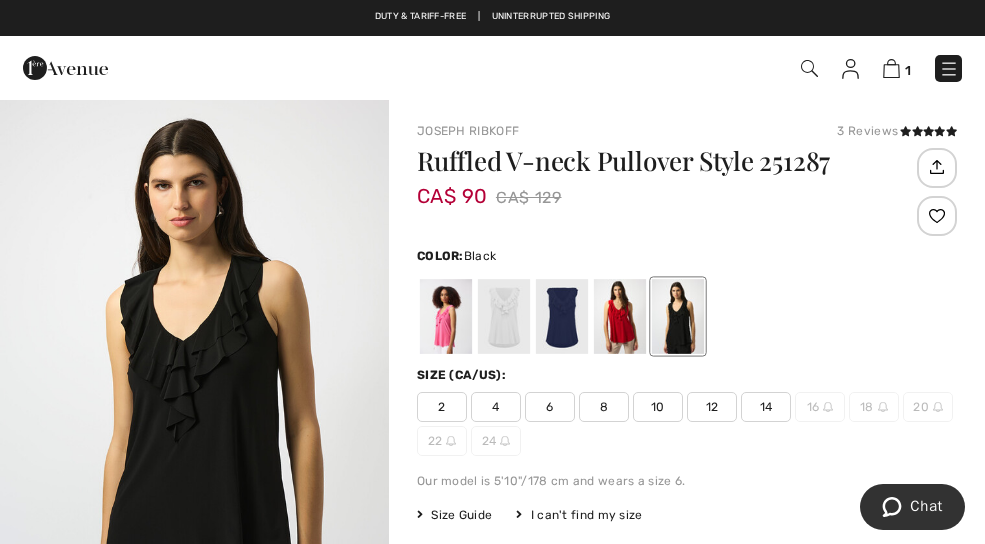 click at bounding box center [678, 316] 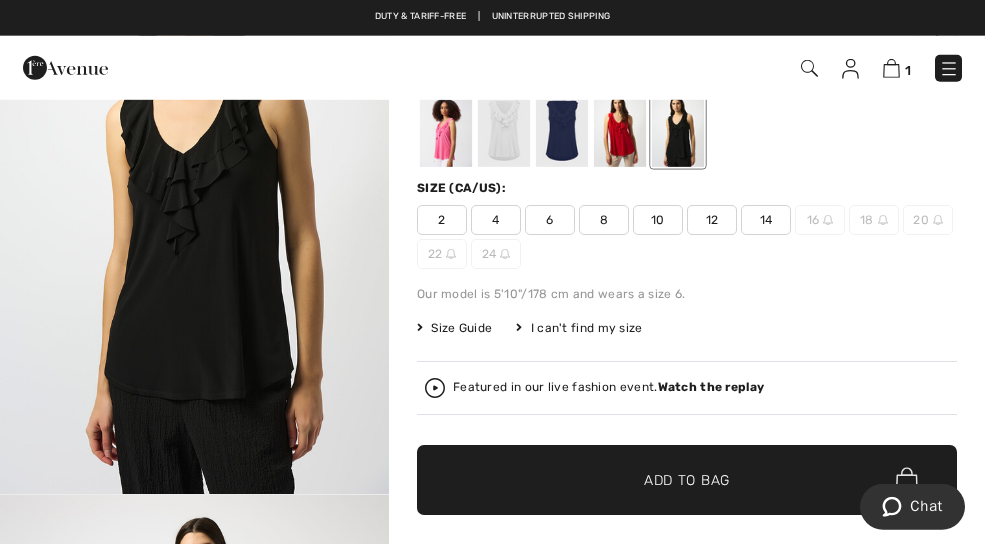 scroll, scrollTop: 0, scrollLeft: 0, axis: both 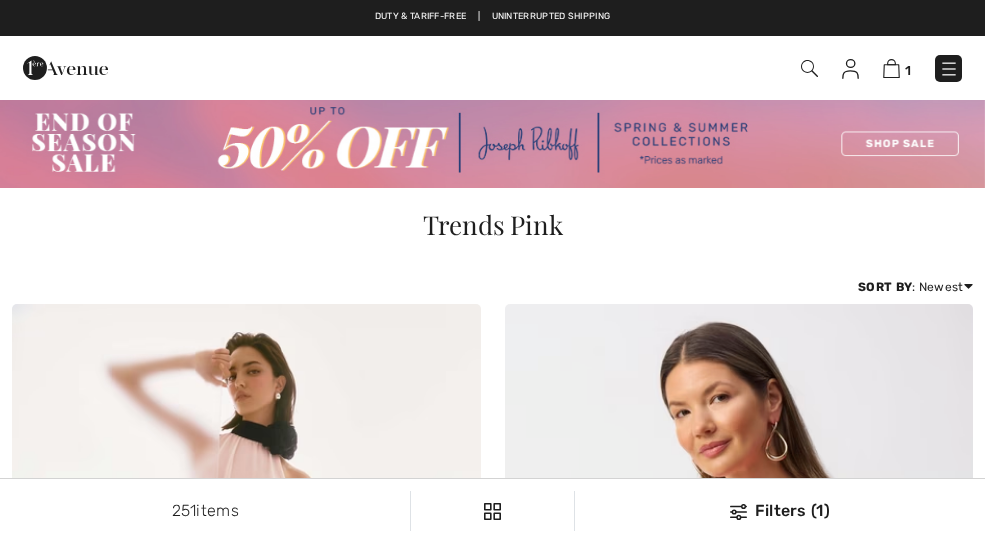 checkbox on "true" 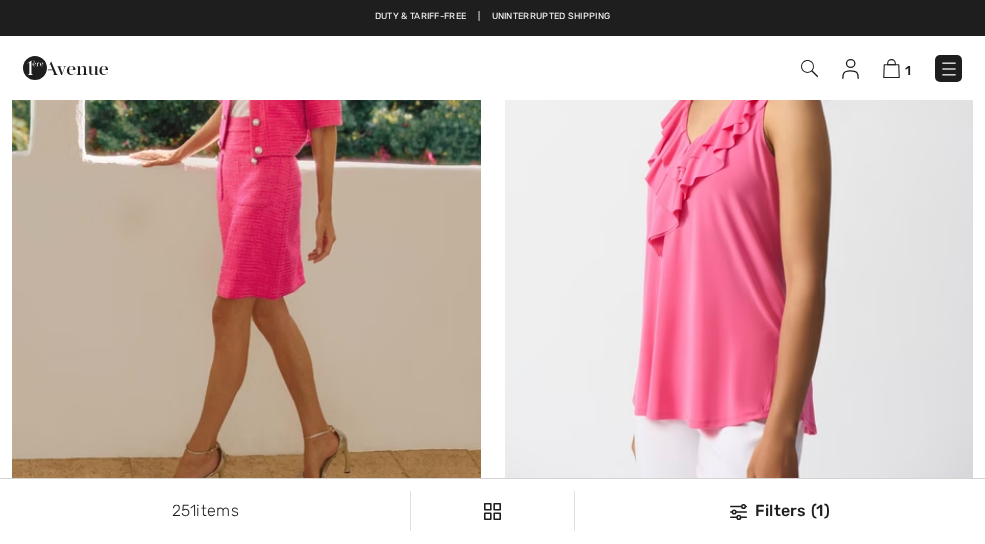 scroll, scrollTop: 0, scrollLeft: 0, axis: both 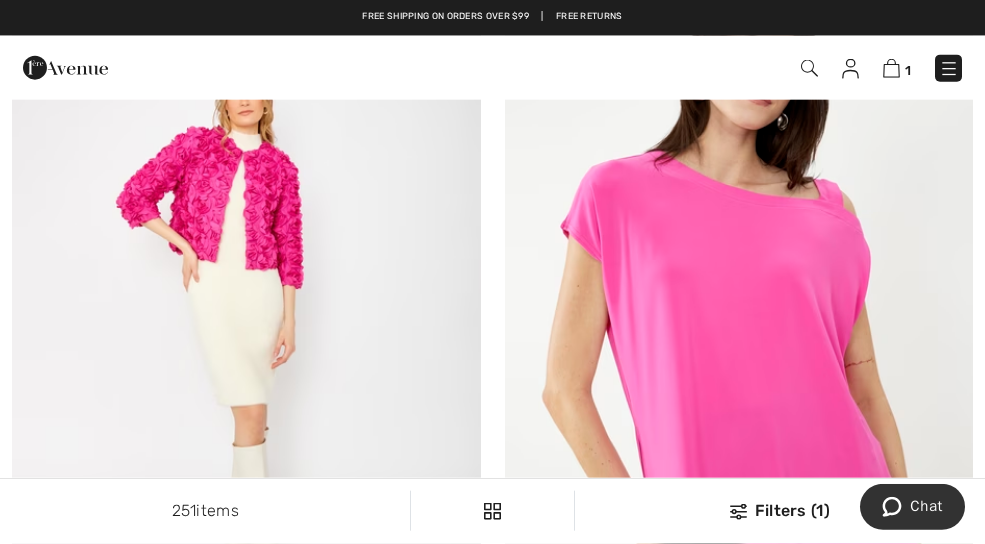click at bounding box center (246, 311) 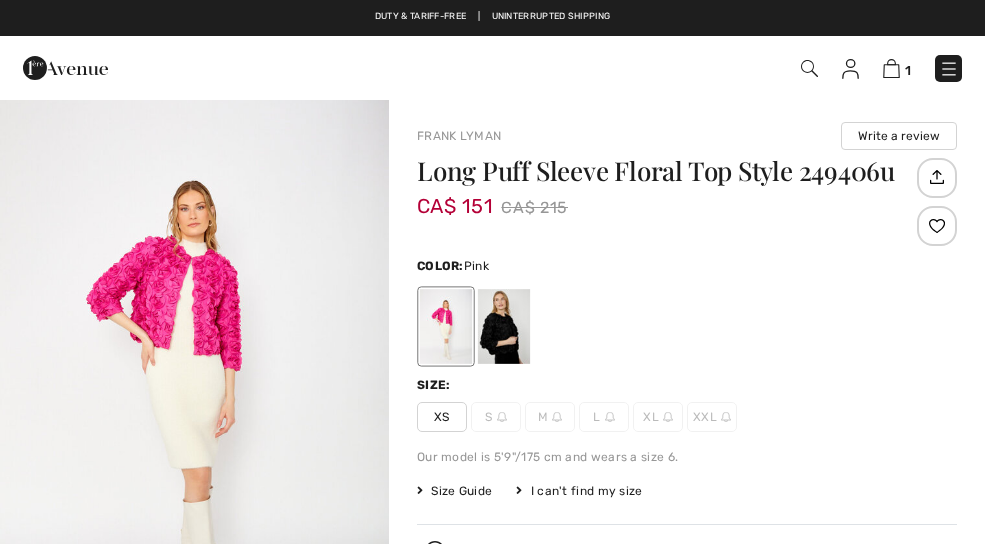 scroll, scrollTop: 0, scrollLeft: 0, axis: both 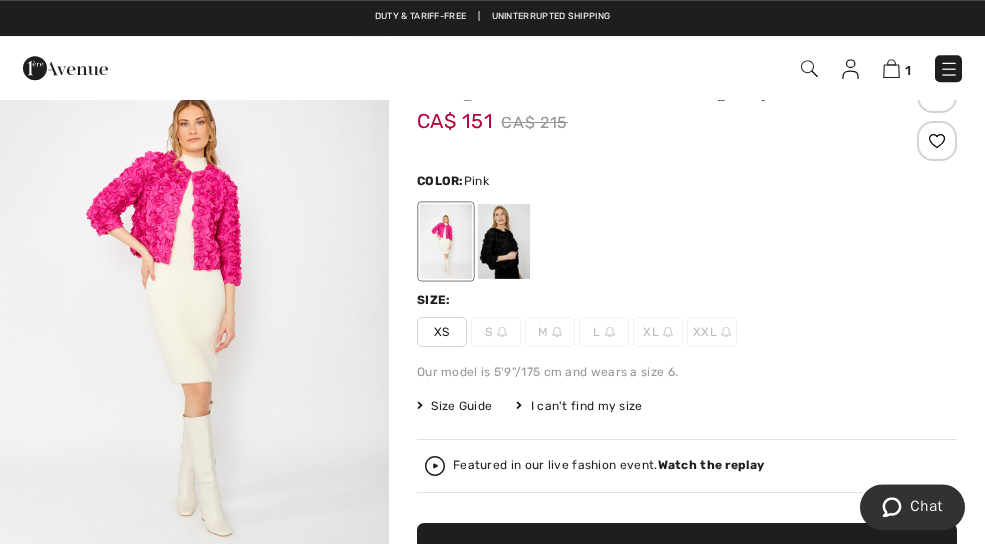 click on "Size Guide" at bounding box center (454, 406) 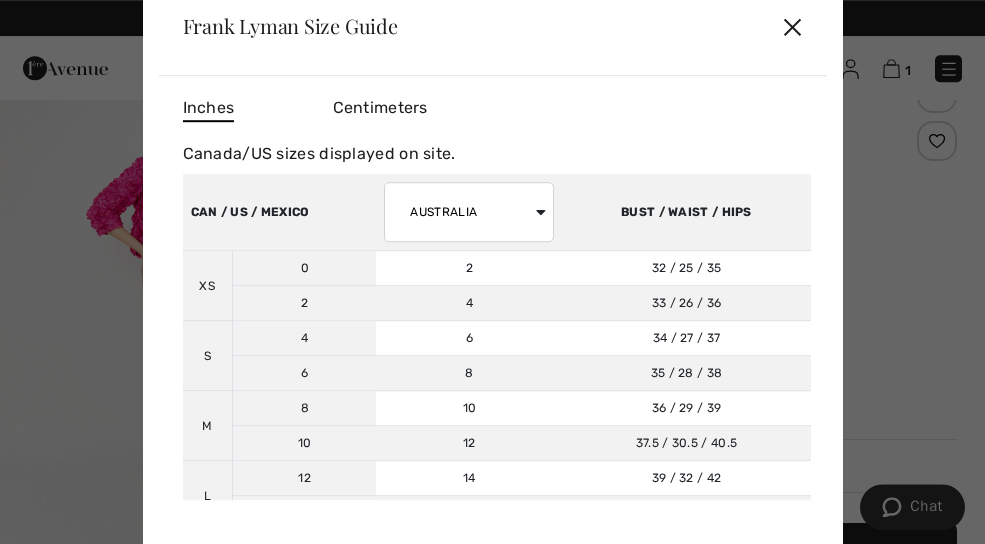 scroll, scrollTop: 85, scrollLeft: 0, axis: vertical 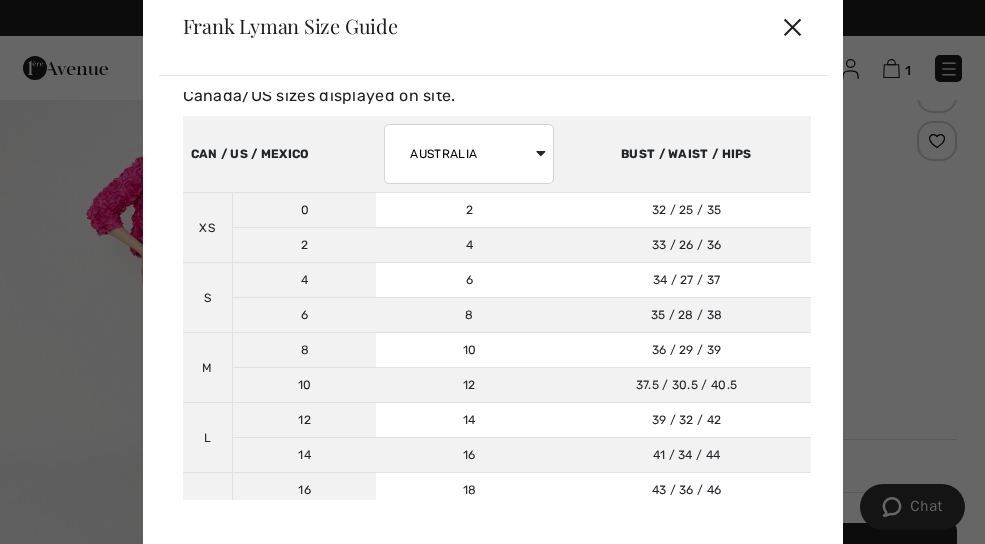click on "✕" at bounding box center (792, 26) 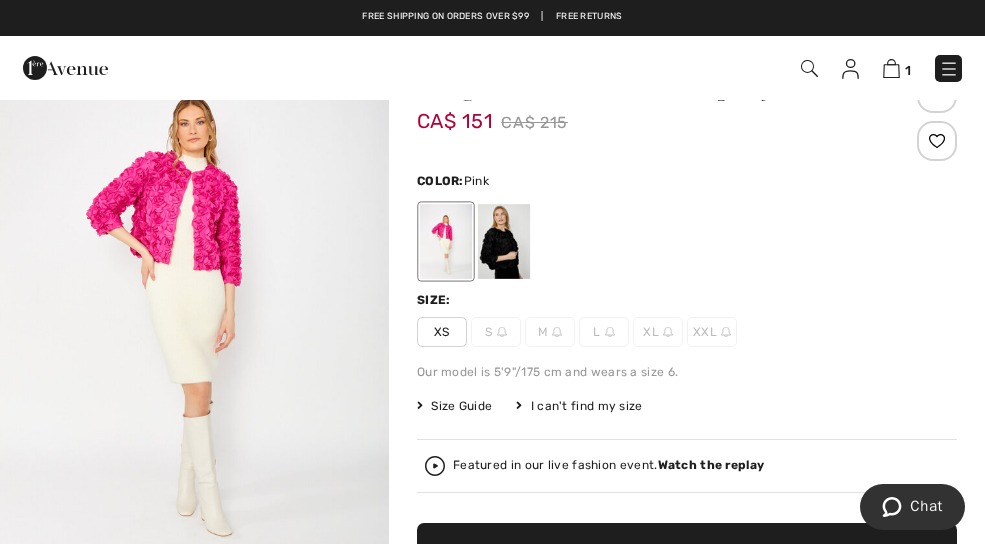click on "✔ Added to Bag
Add to Bag" at bounding box center [687, 558] 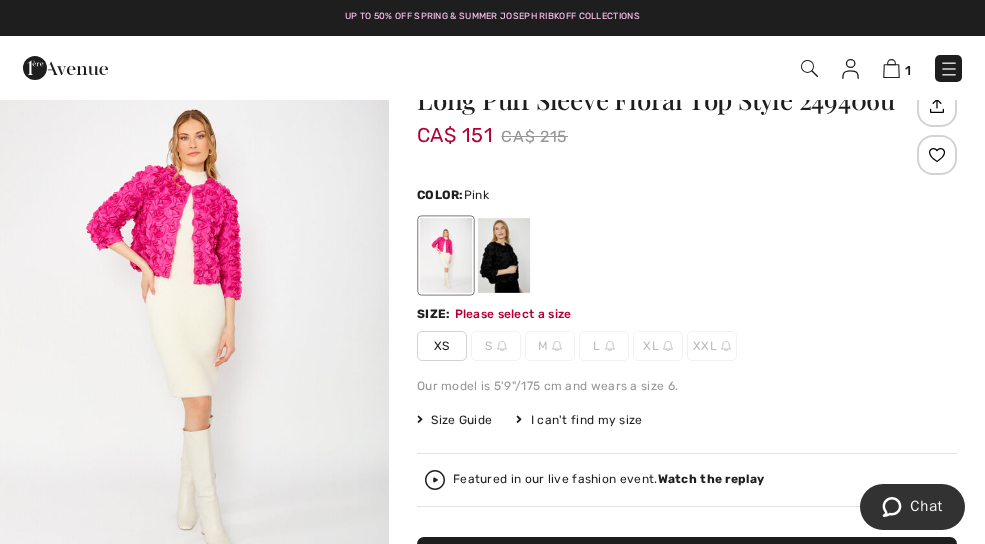 scroll, scrollTop: 0, scrollLeft: 0, axis: both 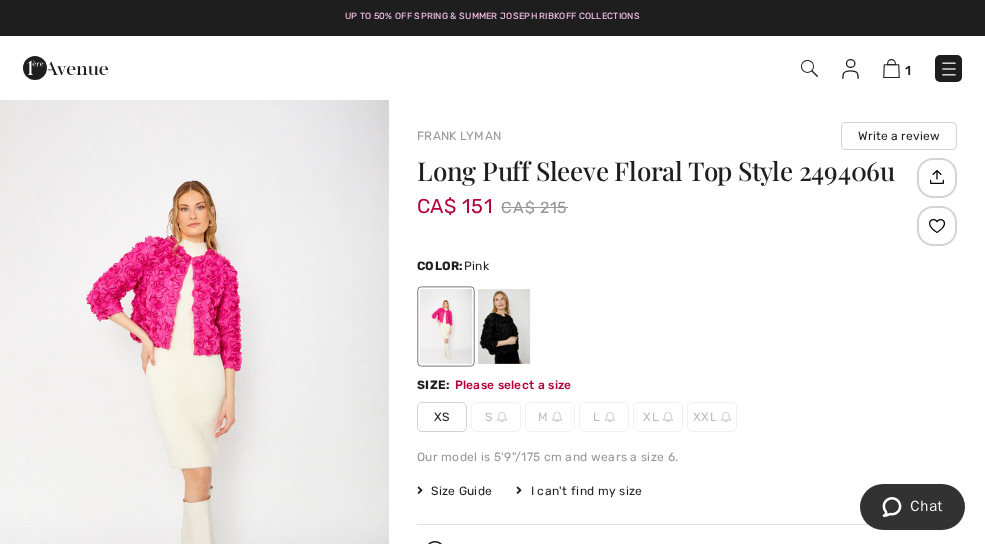 click at bounding box center (687, 326) 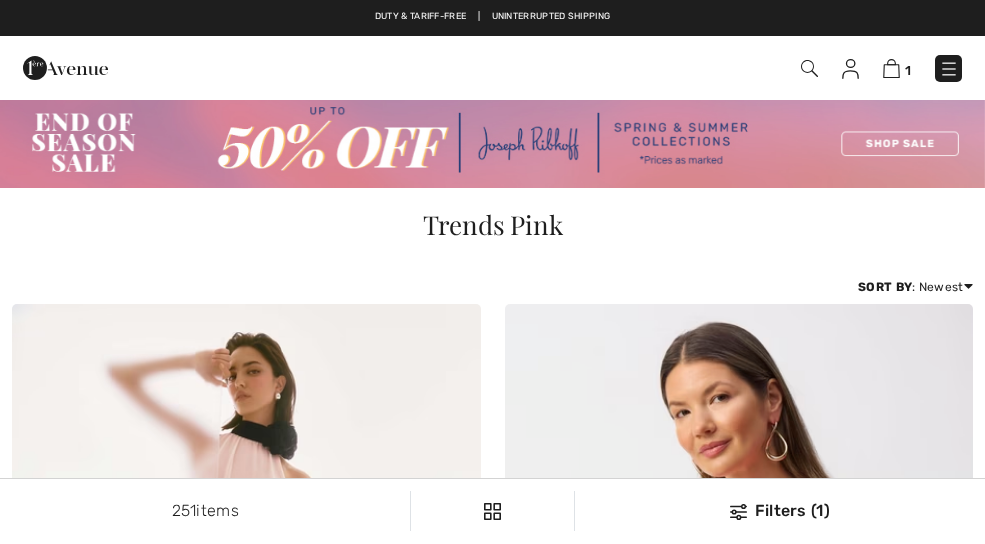 scroll, scrollTop: 14570, scrollLeft: 0, axis: vertical 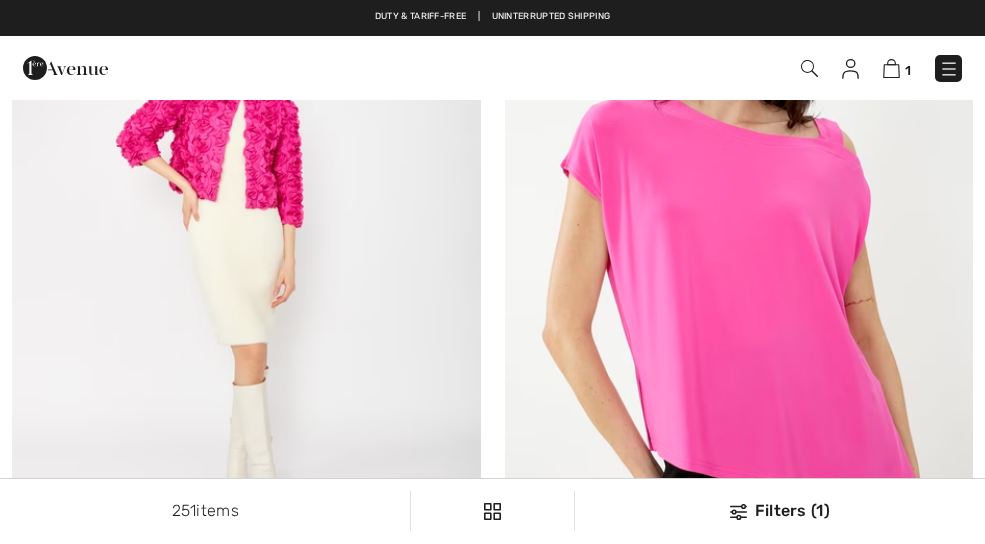 checkbox on "true" 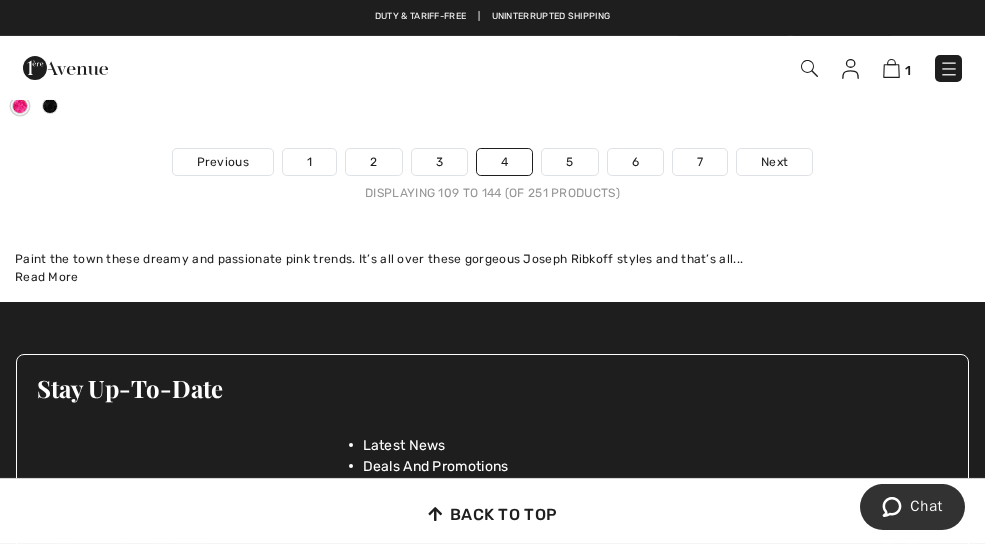 scroll, scrollTop: 15130, scrollLeft: 0, axis: vertical 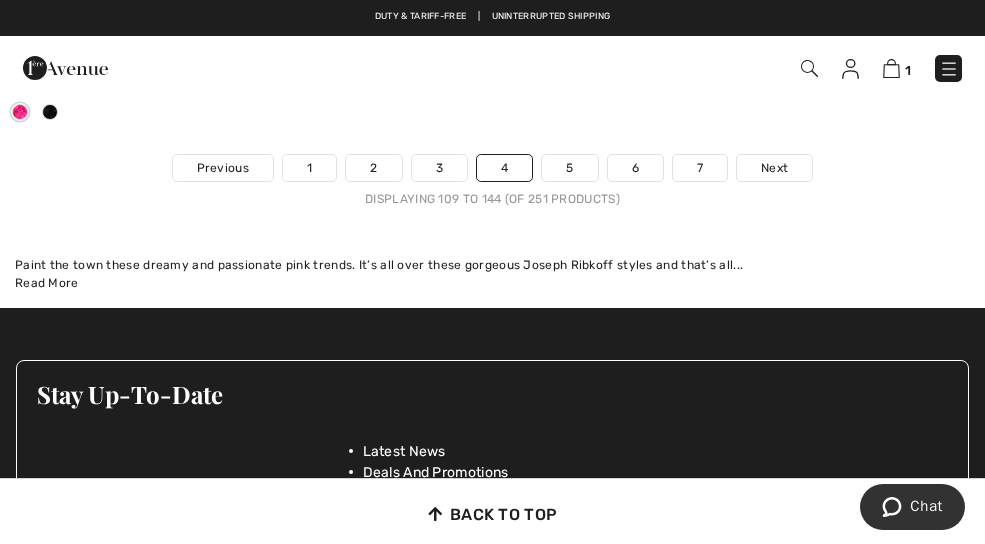 click on "Next" at bounding box center [774, 168] 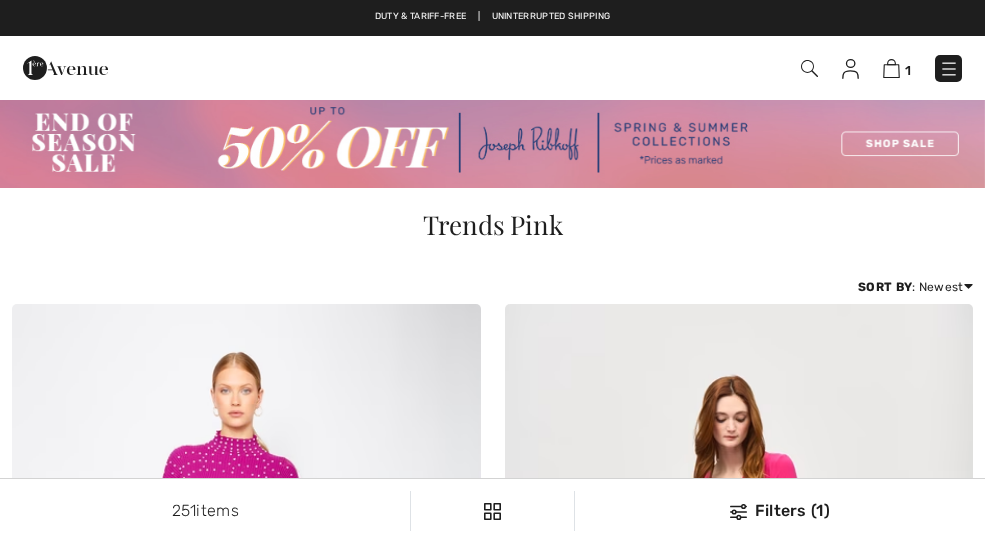 scroll, scrollTop: 0, scrollLeft: 0, axis: both 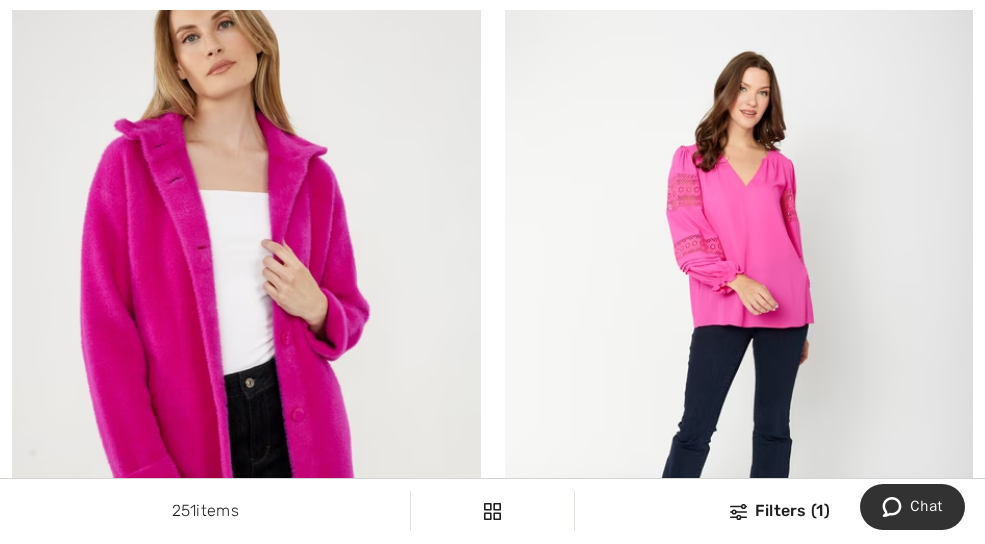 click at bounding box center (246, 316) 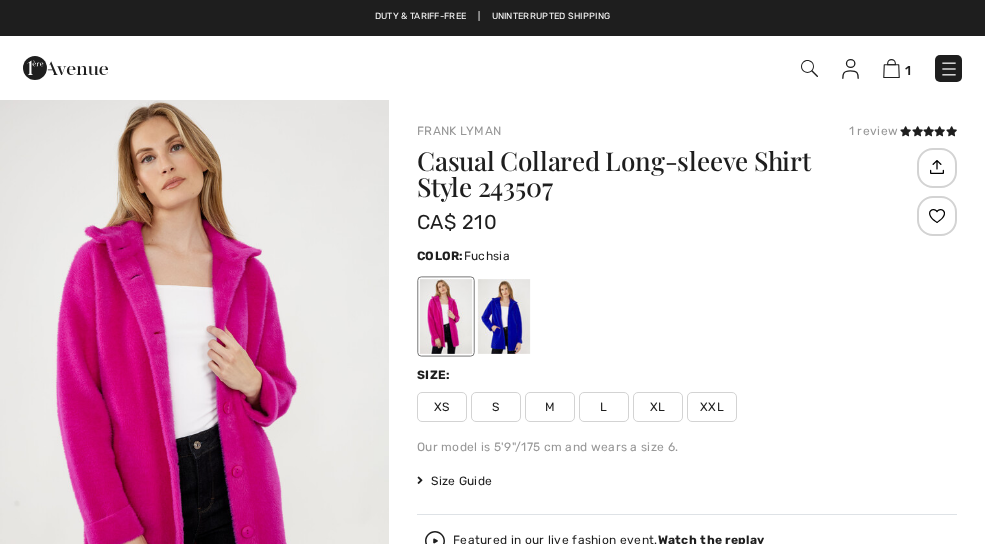 scroll, scrollTop: 0, scrollLeft: 0, axis: both 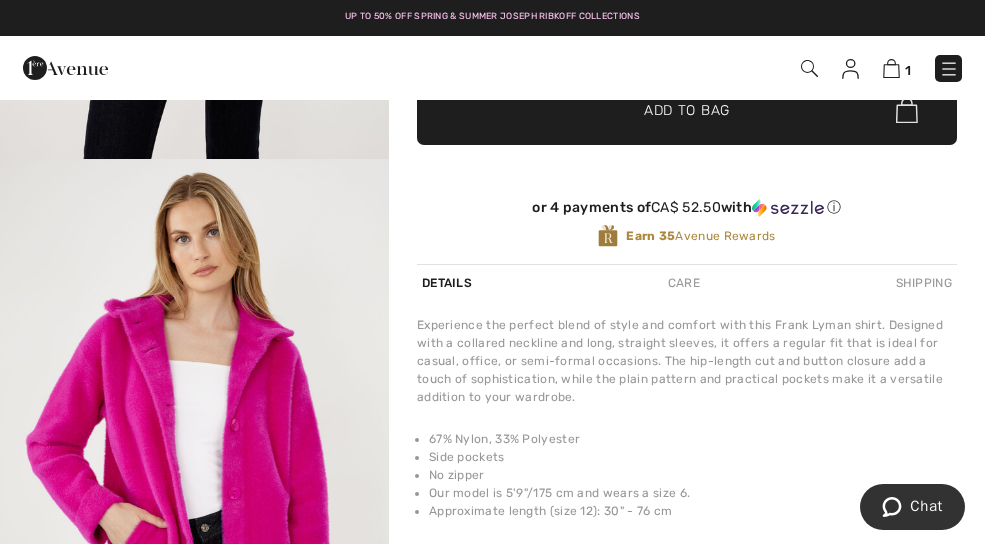 click on "Experience the perfect blend of style and comfort with this Frank Lyman shirt. Designed with a collared neckline and long, straight sleeves, it offers a regular fit that is ideal for casual, office, or semi-formal occasions. The hip-length cut and button closure add a touch of sophistication, while the plain pattern and practical pockets make it a versatile addition to your wardrobe." at bounding box center [687, 361] 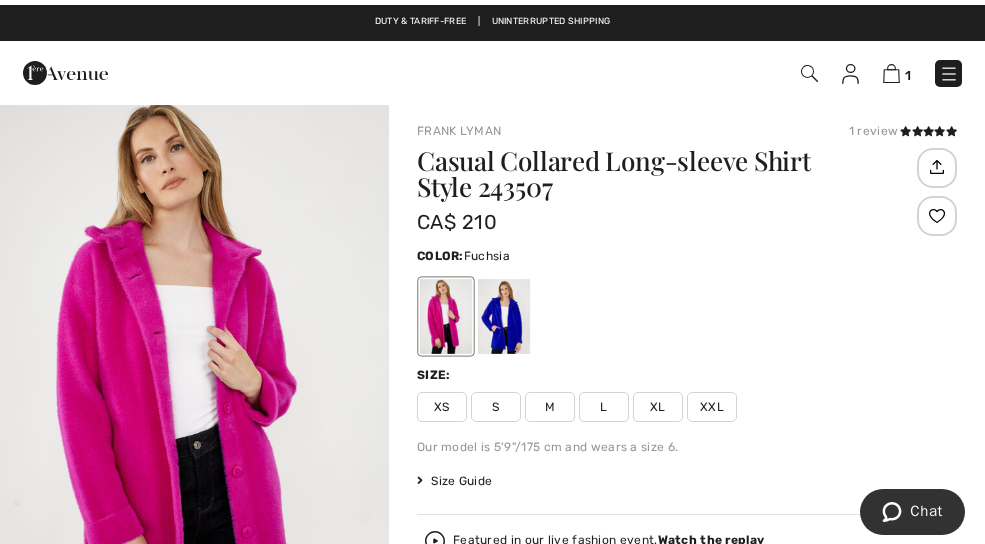 scroll, scrollTop: 0, scrollLeft: 0, axis: both 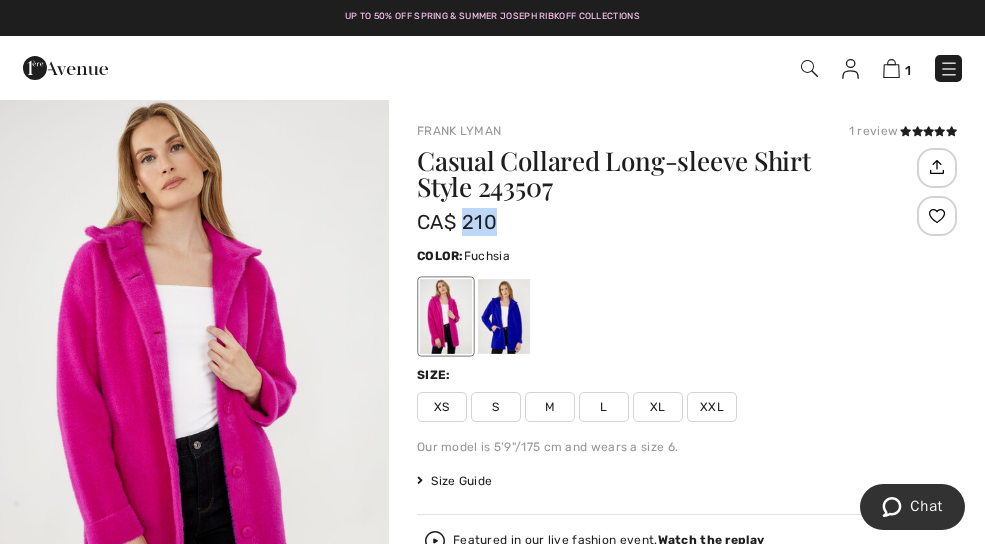 click at bounding box center [504, 316] 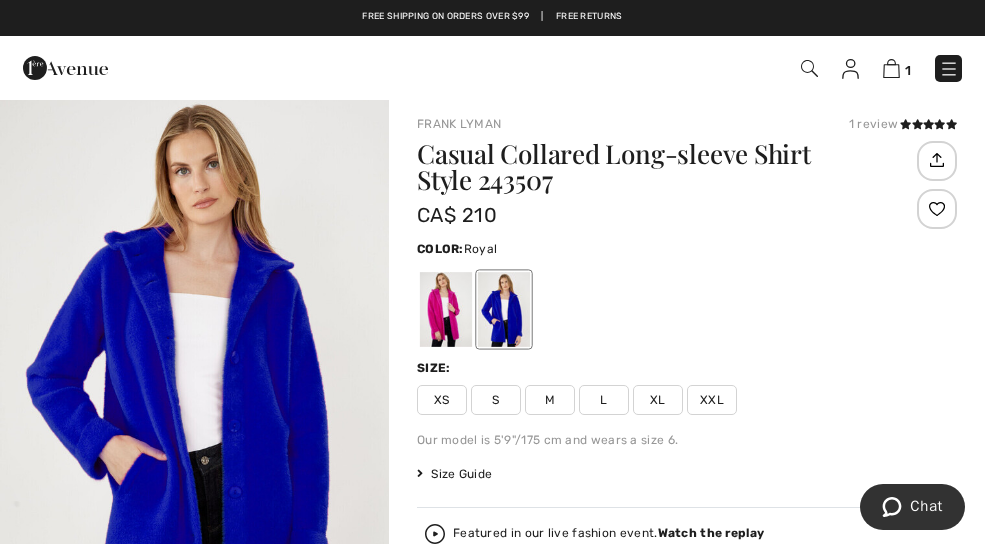 scroll, scrollTop: 0, scrollLeft: 0, axis: both 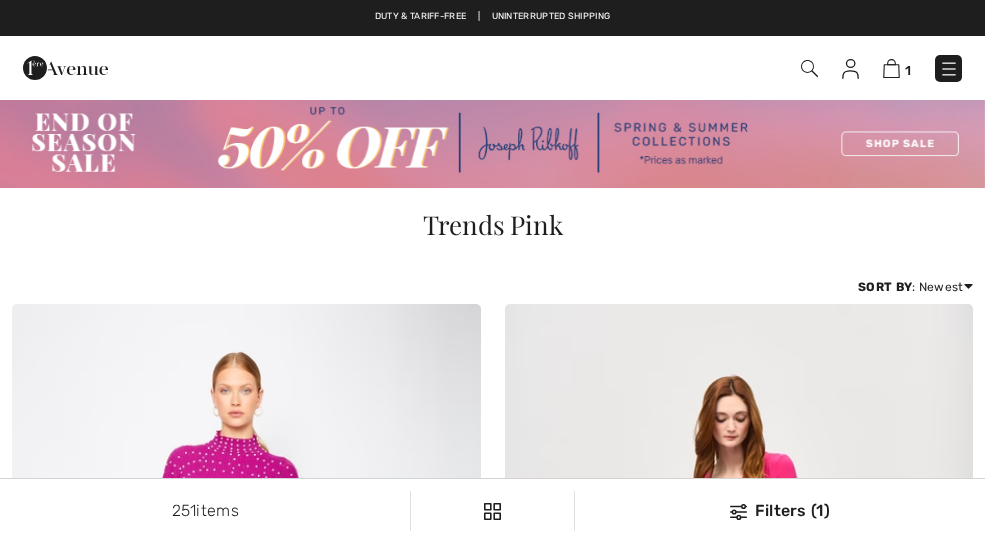 checkbox on "true" 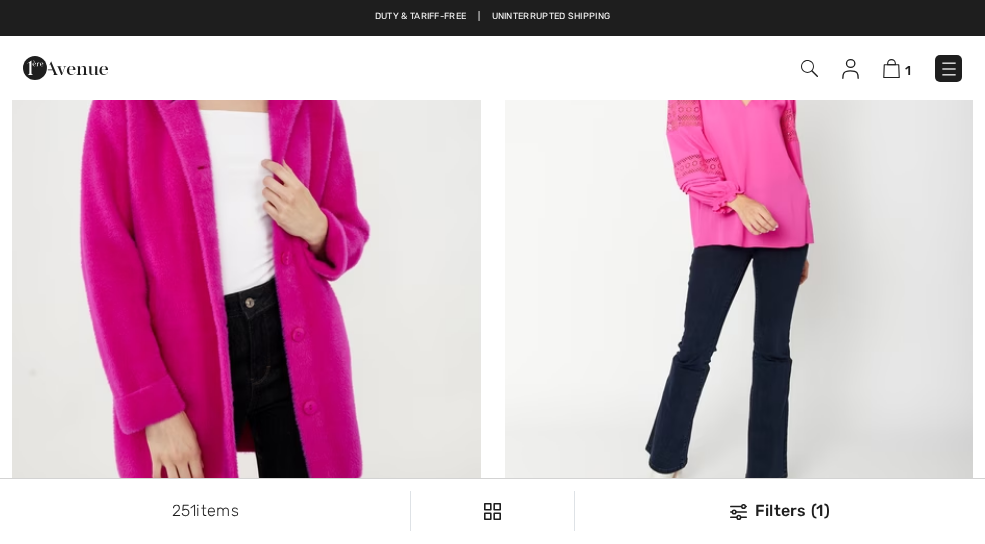 scroll, scrollTop: 0, scrollLeft: 0, axis: both 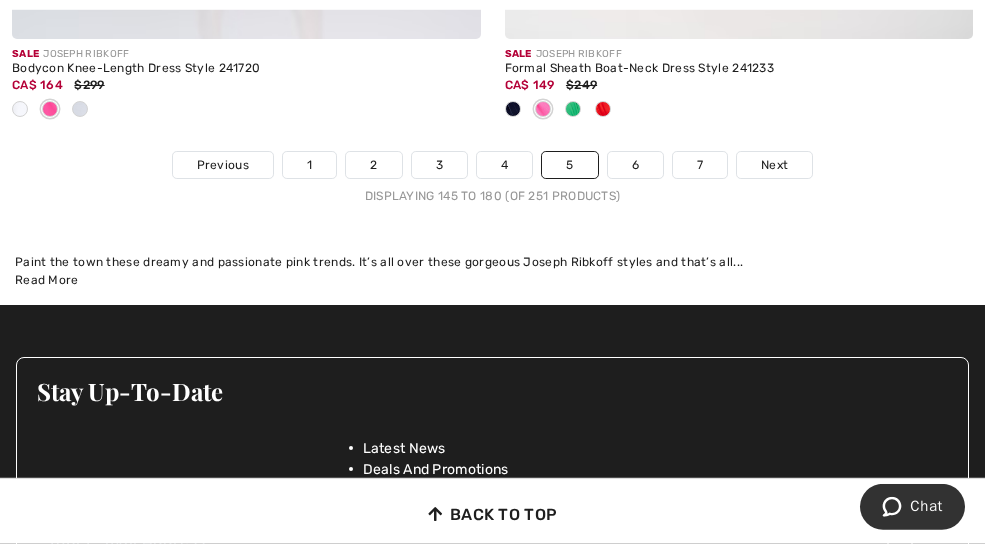 click on "Next" at bounding box center (774, 165) 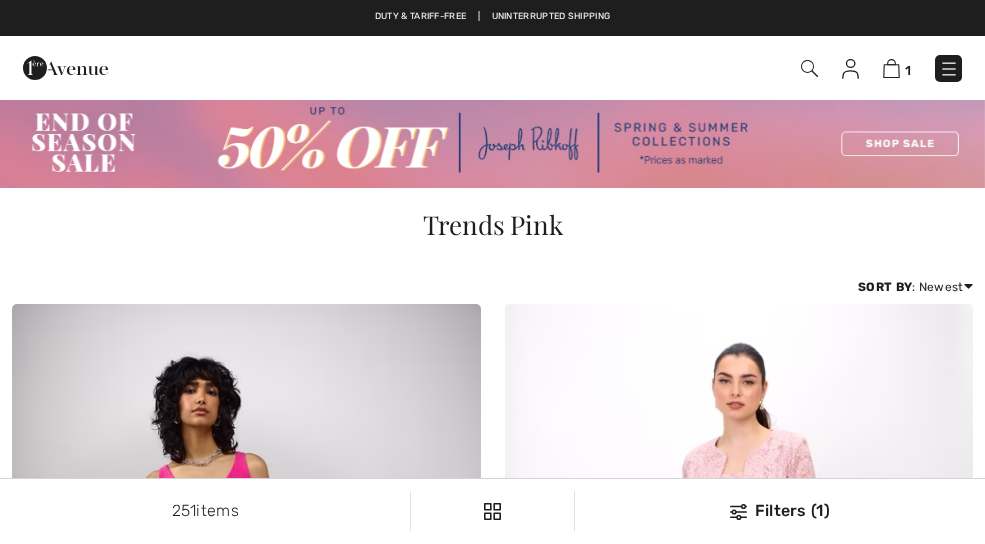 scroll, scrollTop: 0, scrollLeft: 0, axis: both 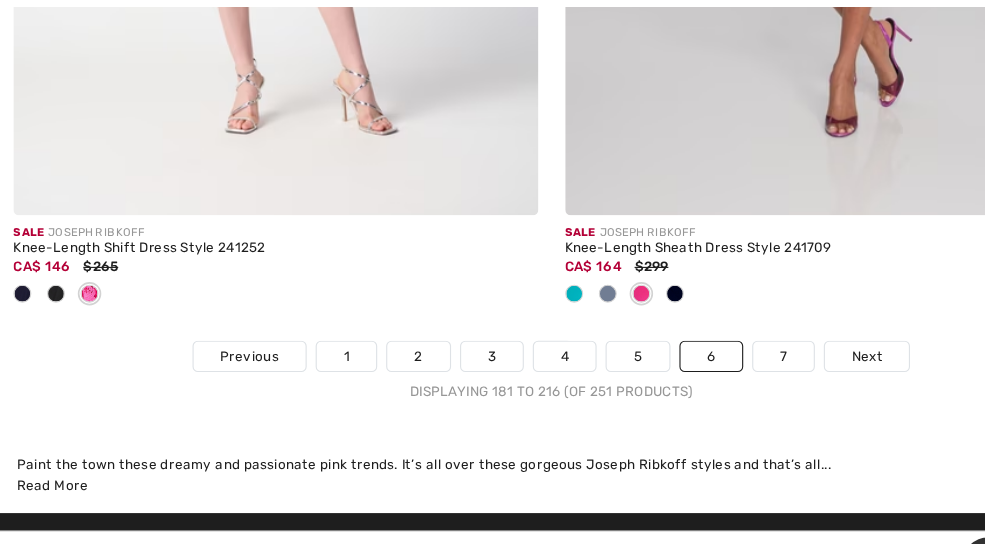 click on "Next" at bounding box center (774, 322) 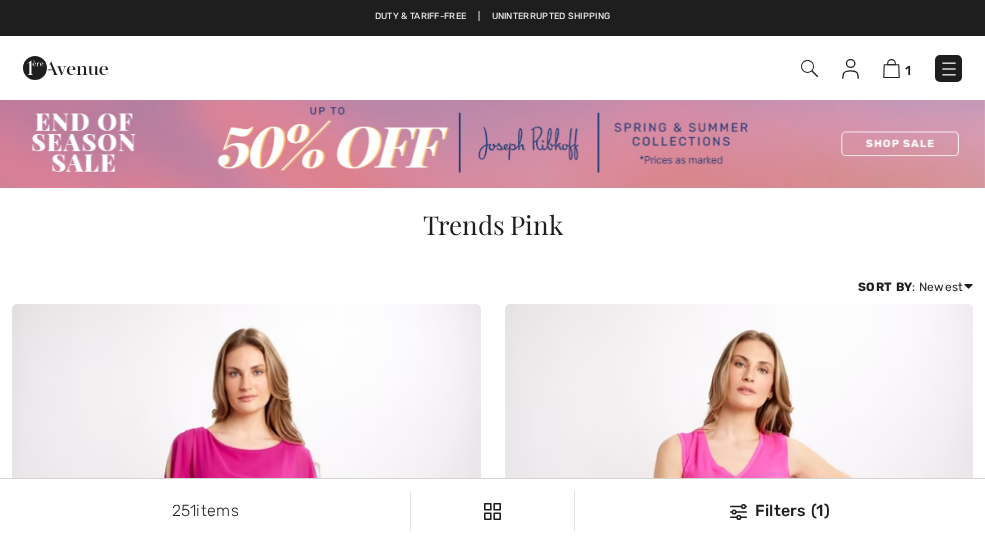 scroll, scrollTop: 12, scrollLeft: 0, axis: vertical 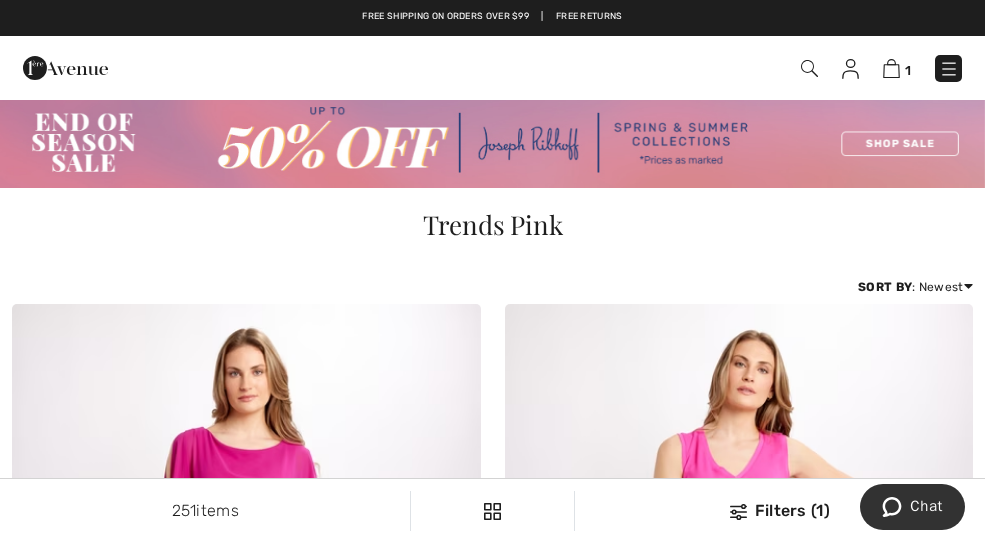 click at bounding box center [809, 68] 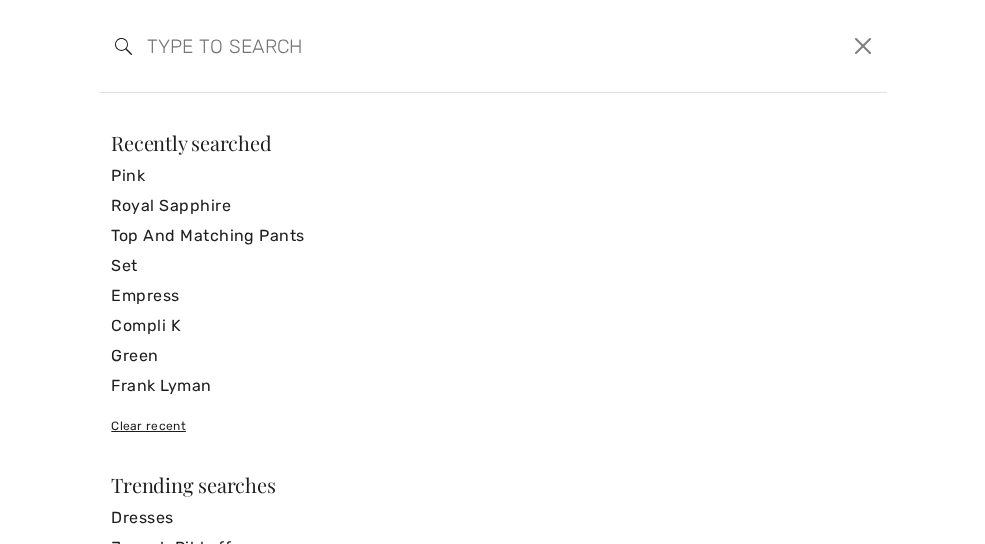 click at bounding box center (406, 46) 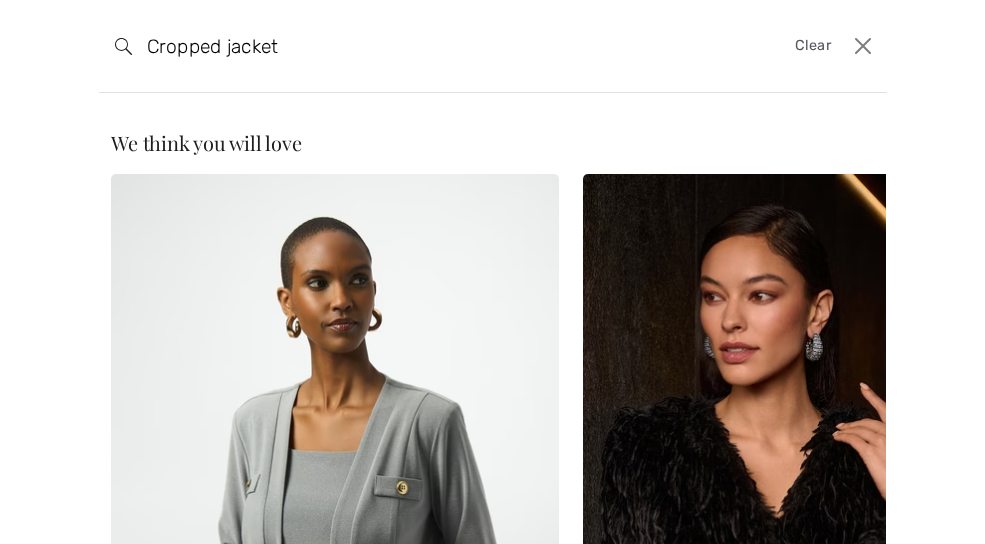 type on "Cropped jacket" 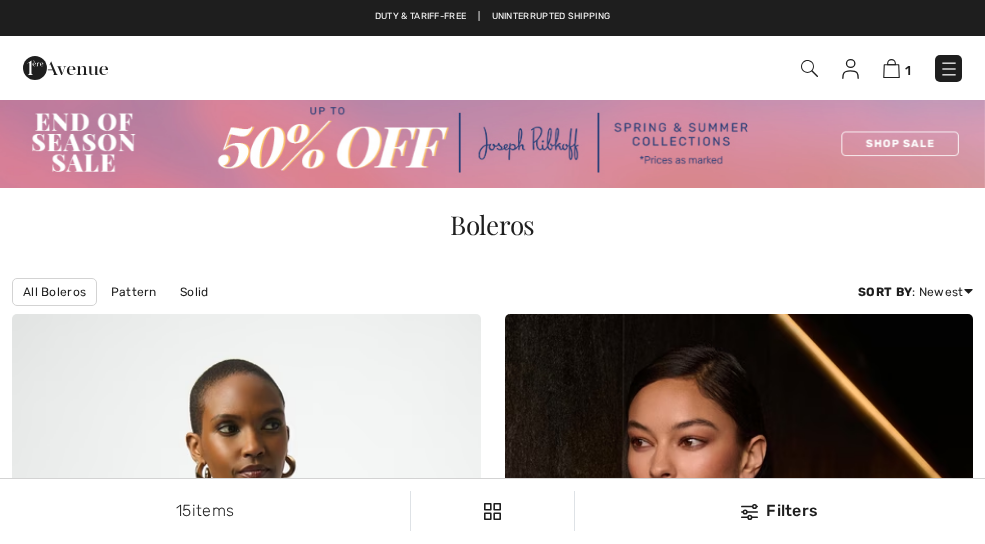 scroll, scrollTop: 0, scrollLeft: 0, axis: both 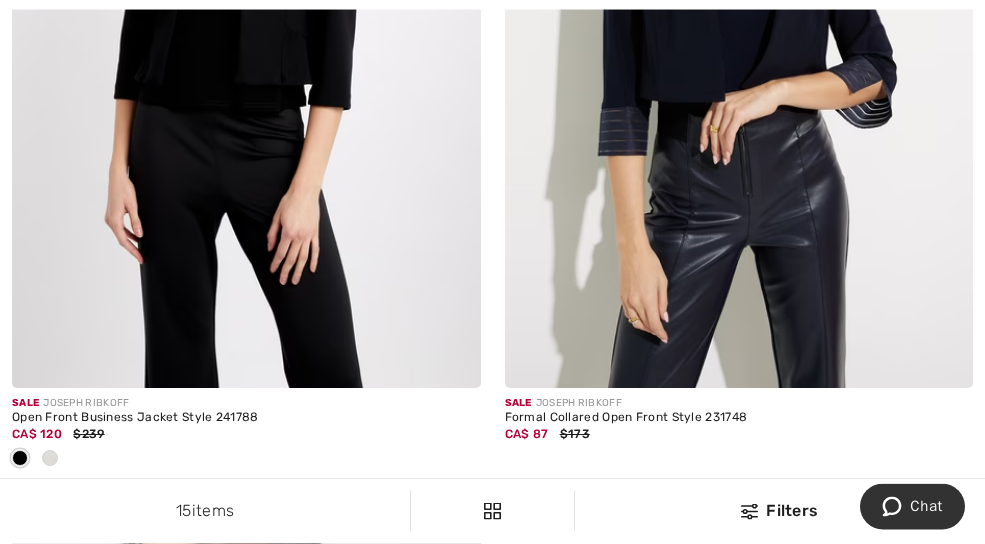 click at bounding box center [246, 36] 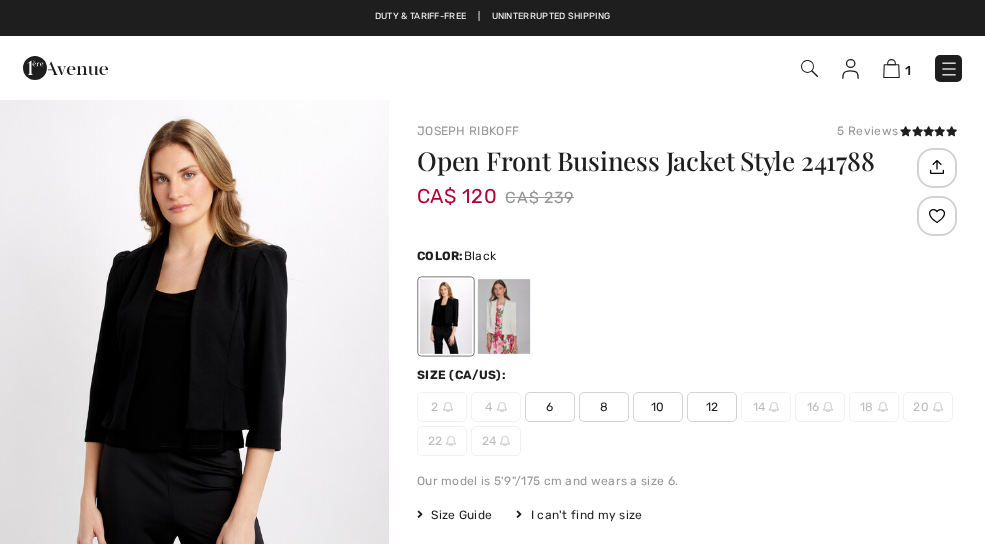 scroll, scrollTop: 0, scrollLeft: 0, axis: both 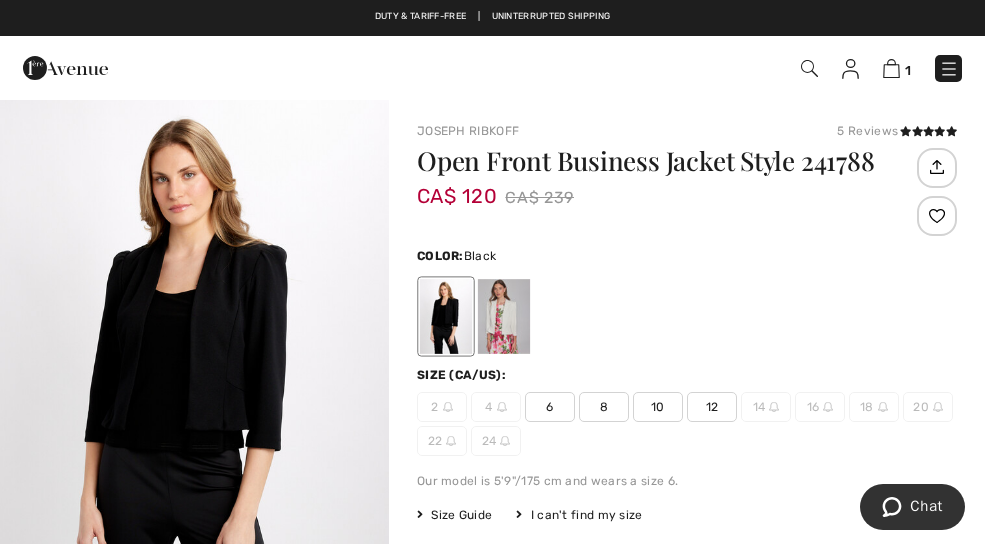 click at bounding box center (504, 316) 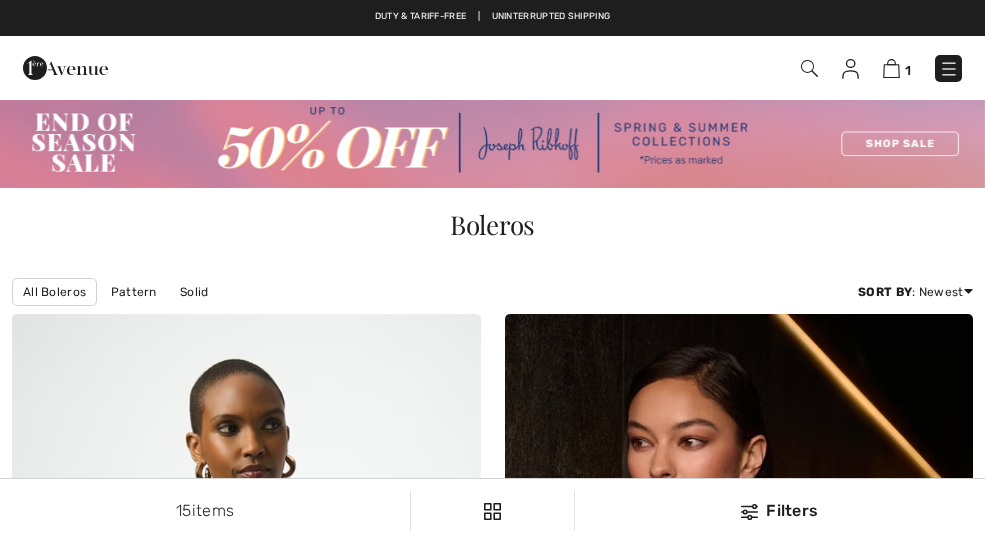 scroll, scrollTop: 5637, scrollLeft: 0, axis: vertical 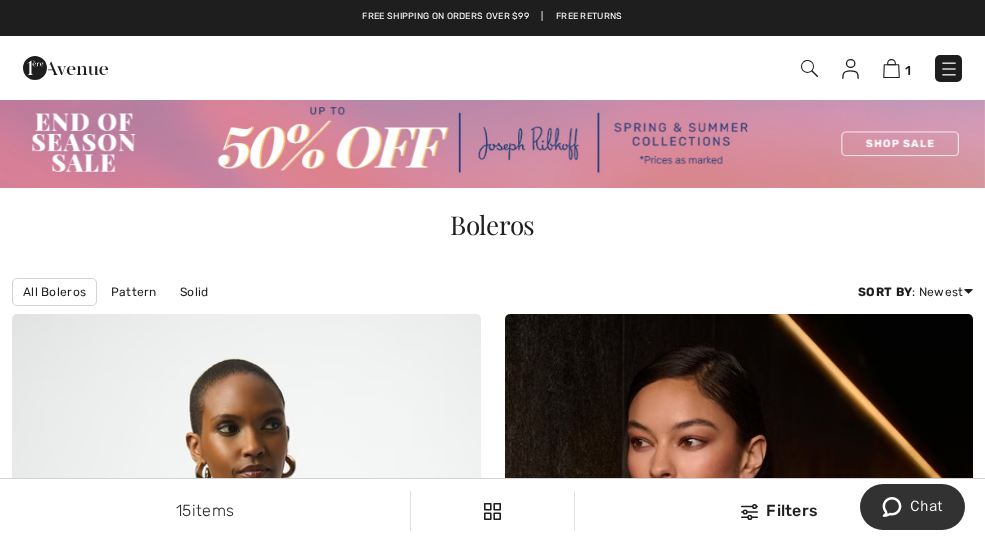 click at bounding box center (809, 68) 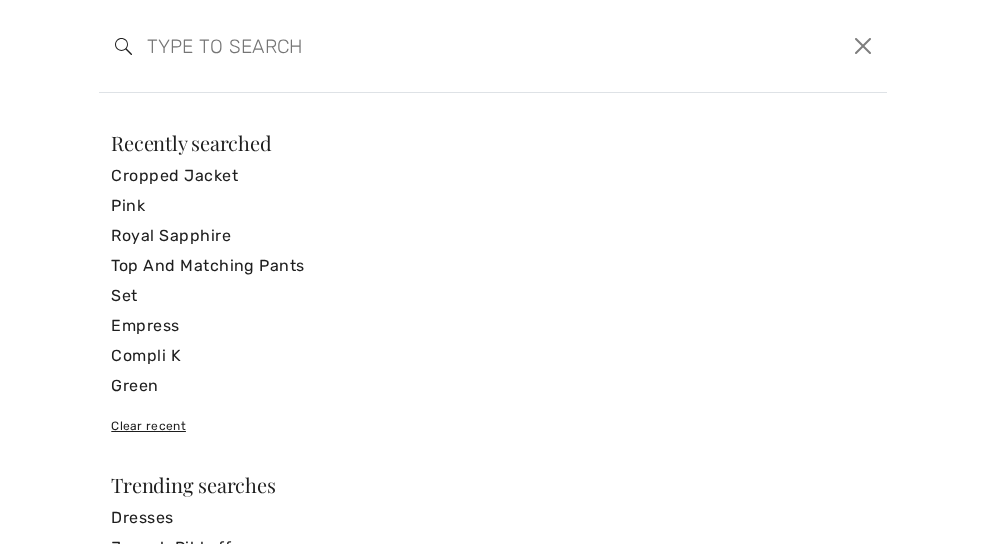 click at bounding box center [406, 46] 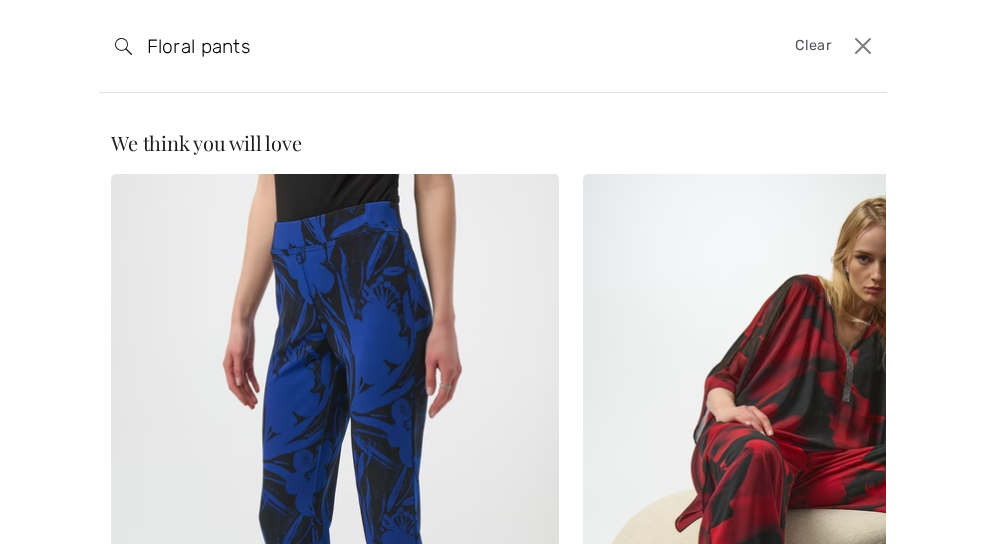 type on "Floral pants" 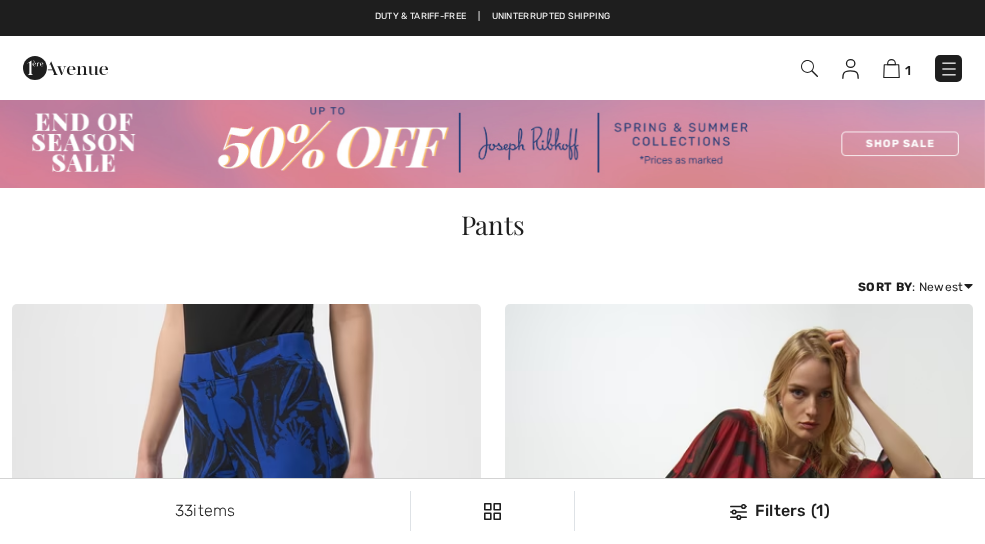 scroll, scrollTop: 0, scrollLeft: 0, axis: both 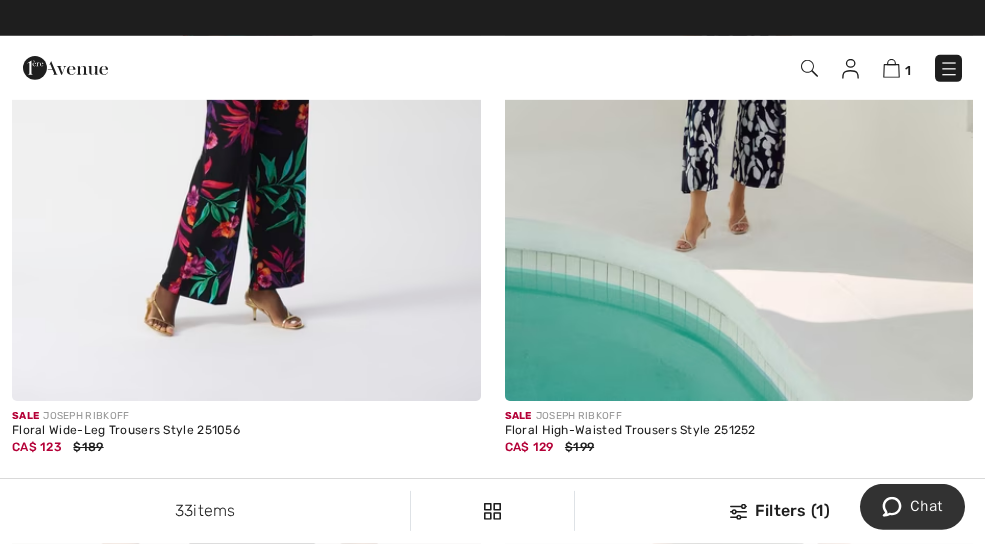 click at bounding box center (246, 50) 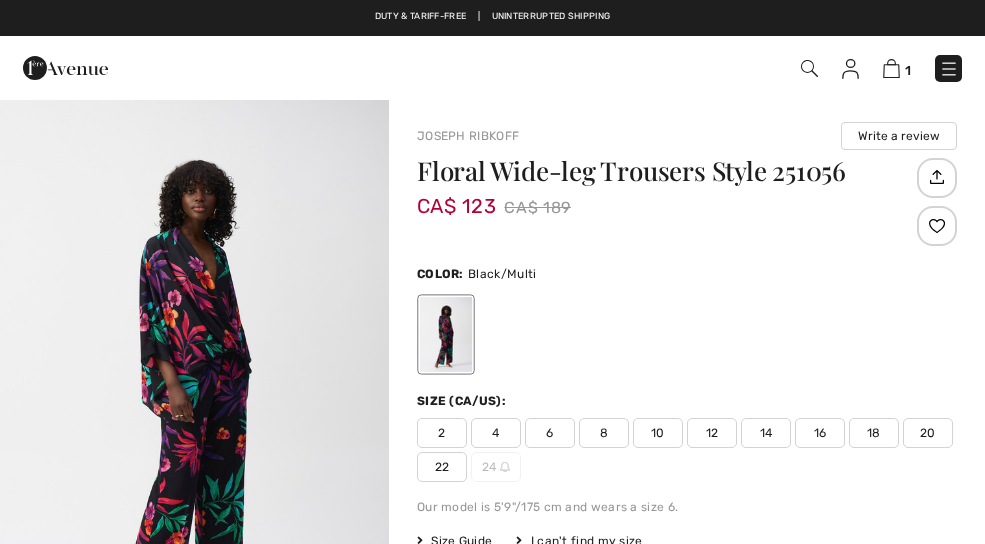 scroll, scrollTop: 0, scrollLeft: 0, axis: both 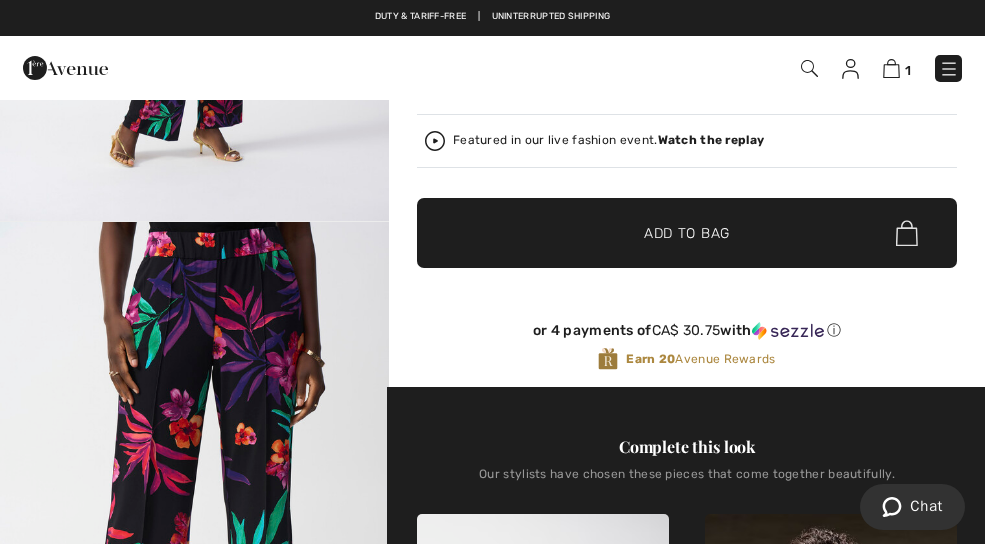 click at bounding box center (891, 68) 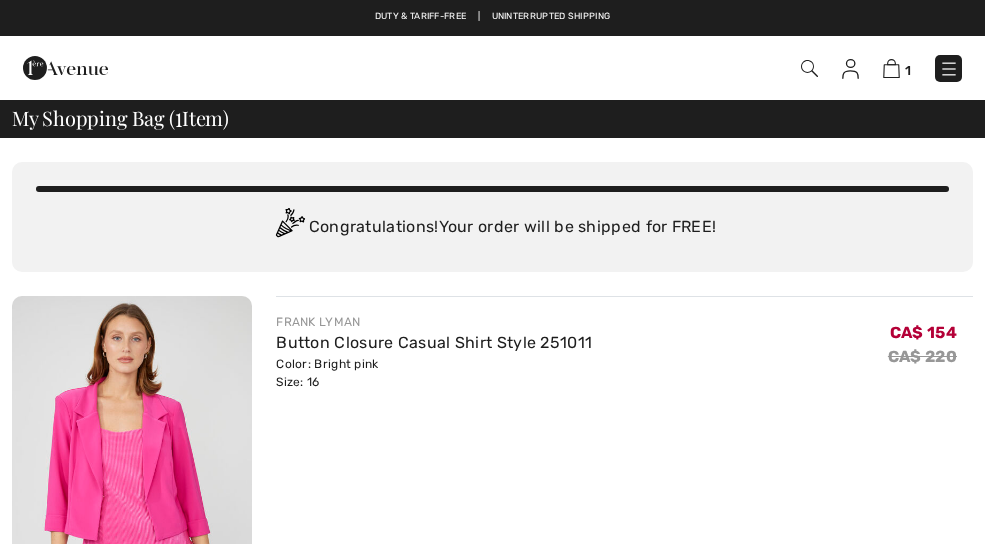 scroll, scrollTop: 0, scrollLeft: 0, axis: both 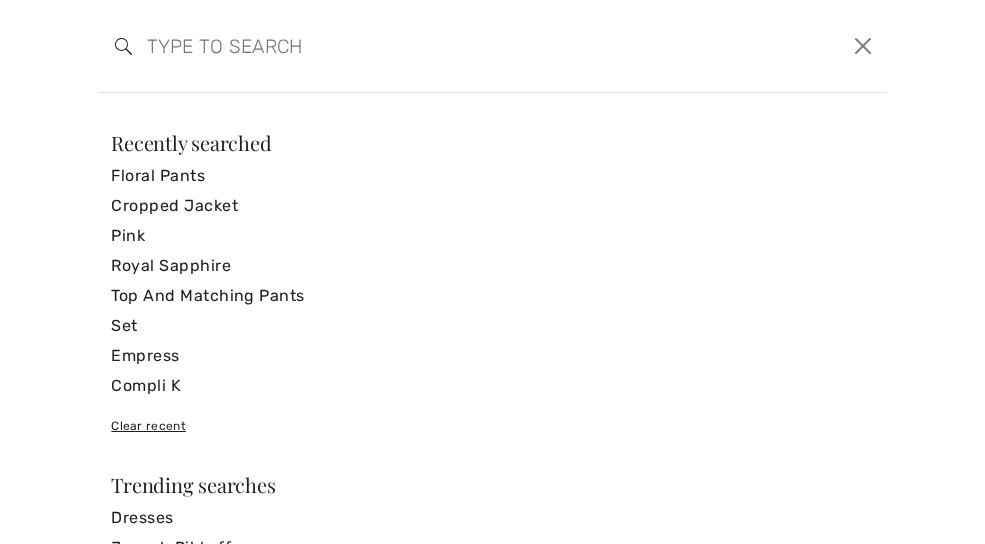 click at bounding box center [406, 46] 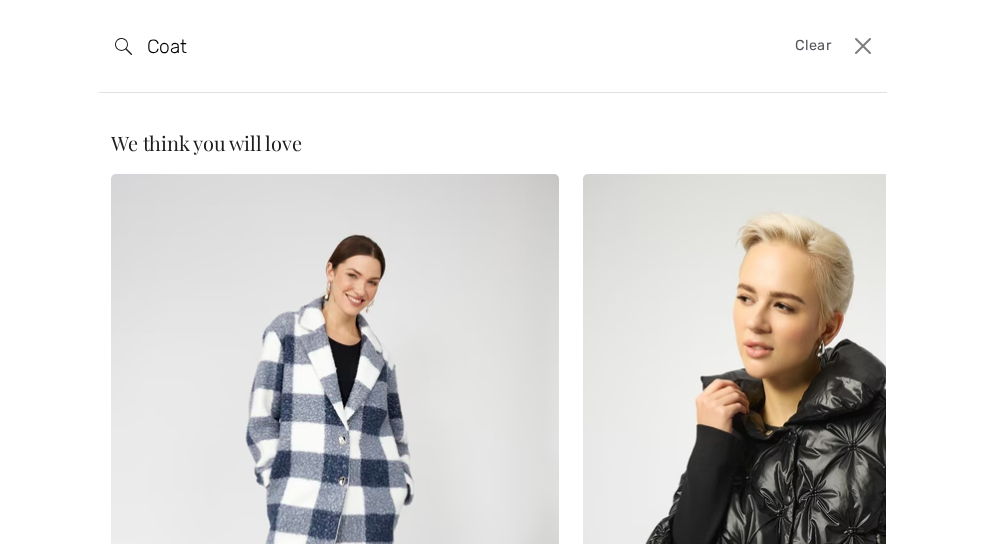 type on "Coat" 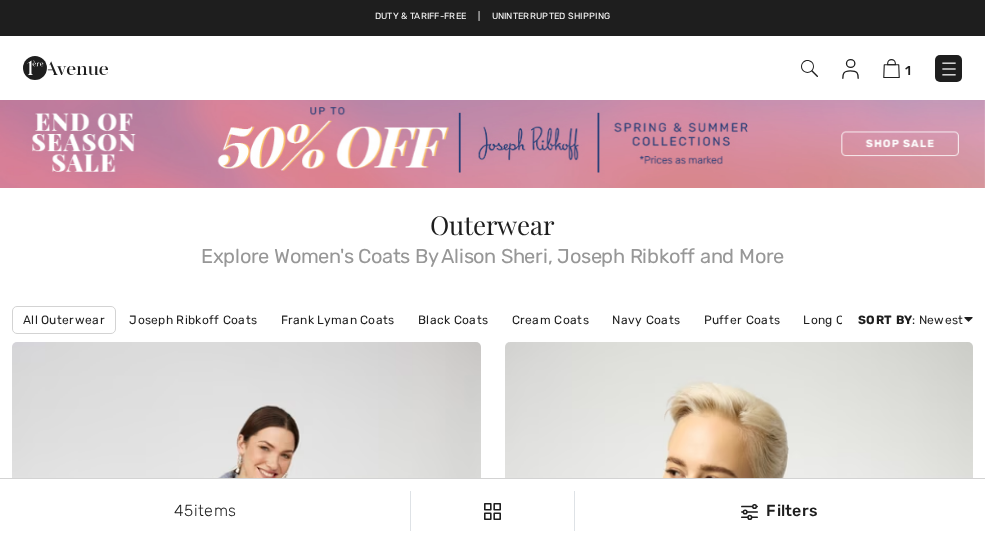 scroll, scrollTop: 0, scrollLeft: 0, axis: both 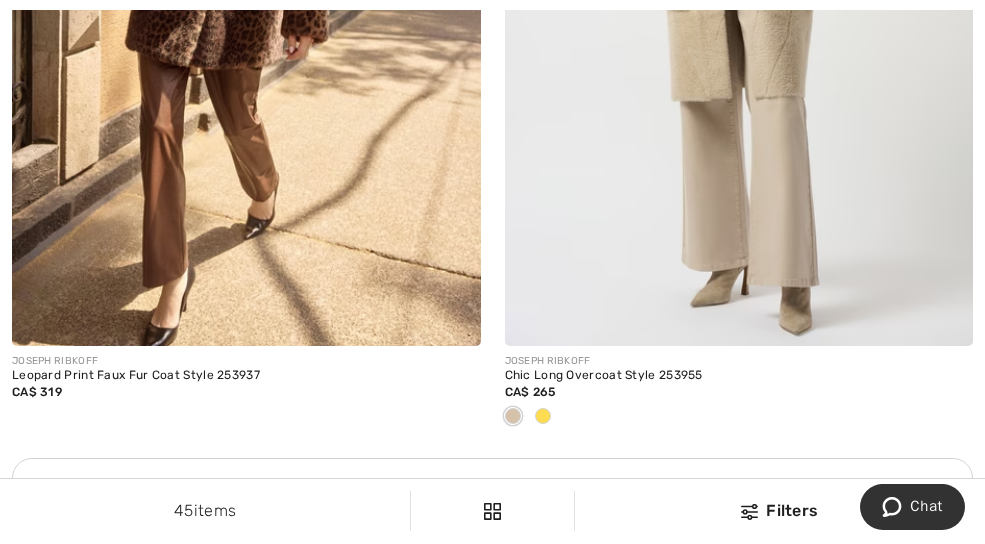 click at bounding box center [246, -6] 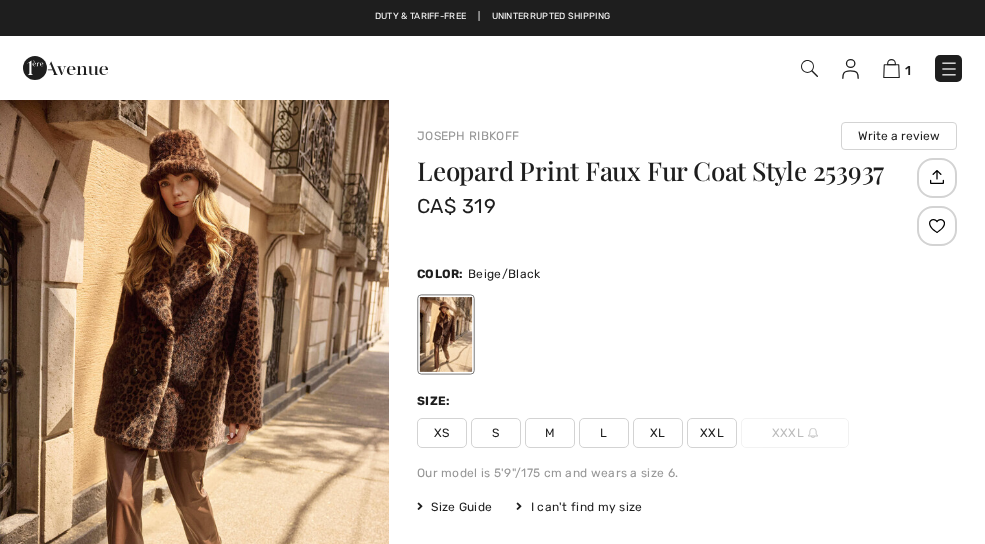 scroll, scrollTop: 0, scrollLeft: 0, axis: both 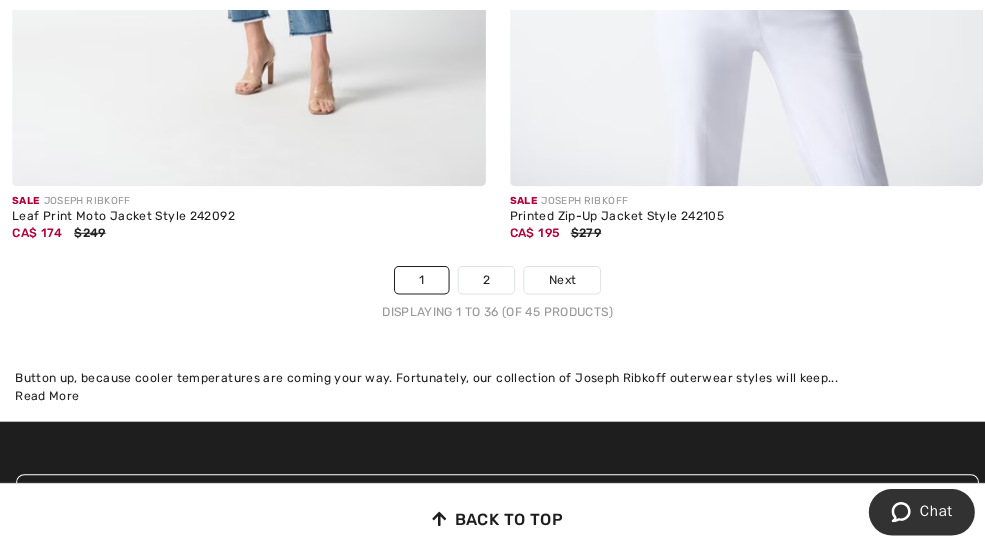 click on "2" at bounding box center (481, 277) 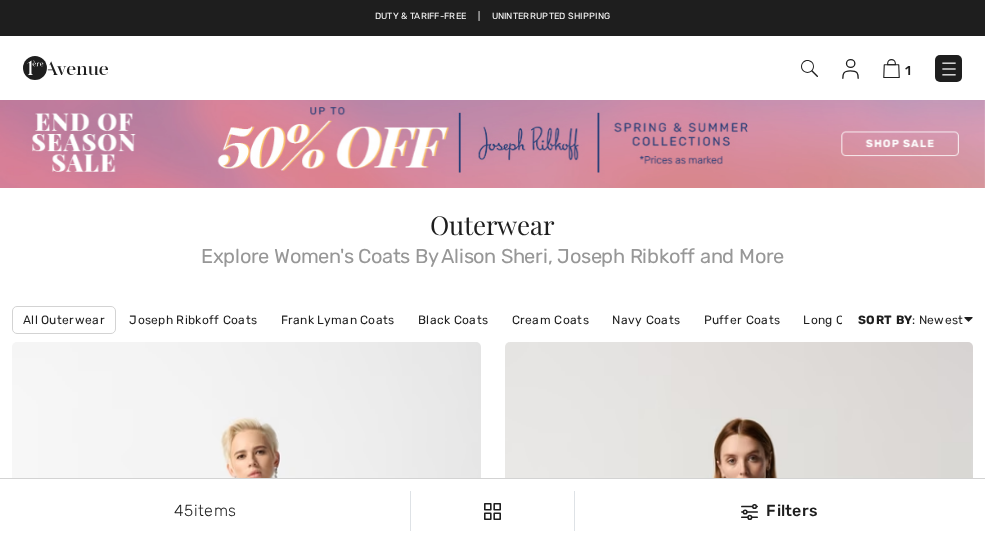 scroll, scrollTop: 0, scrollLeft: 0, axis: both 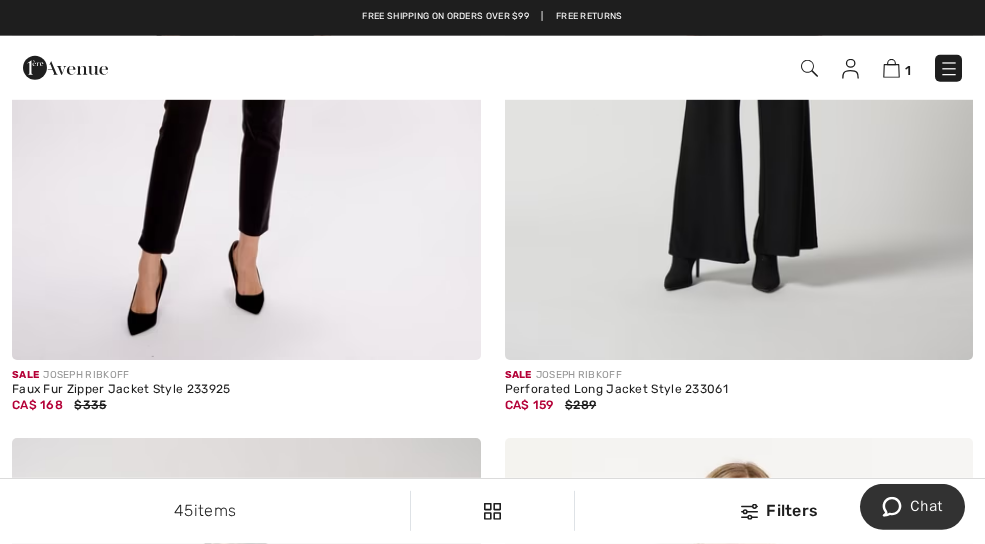 click at bounding box center [246, 8] 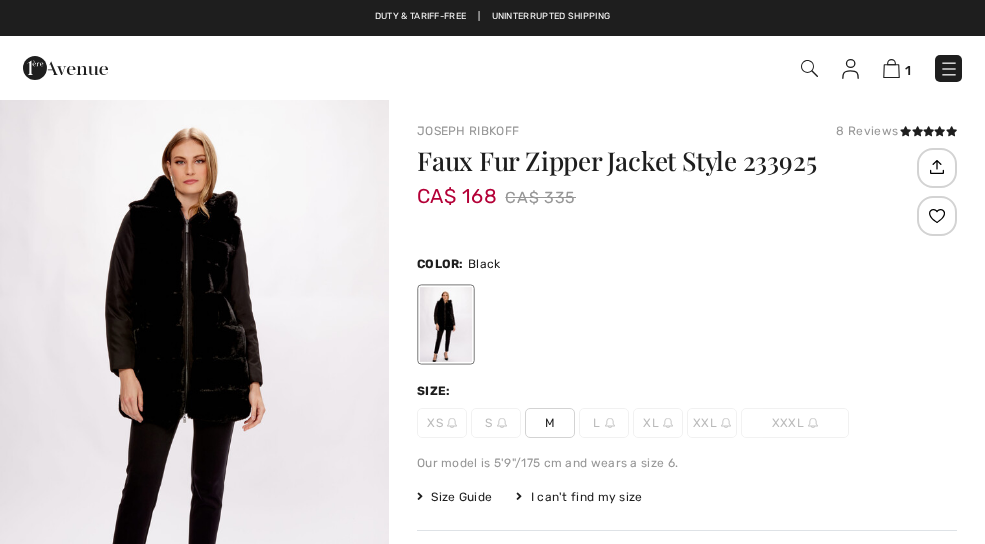 scroll, scrollTop: 0, scrollLeft: 0, axis: both 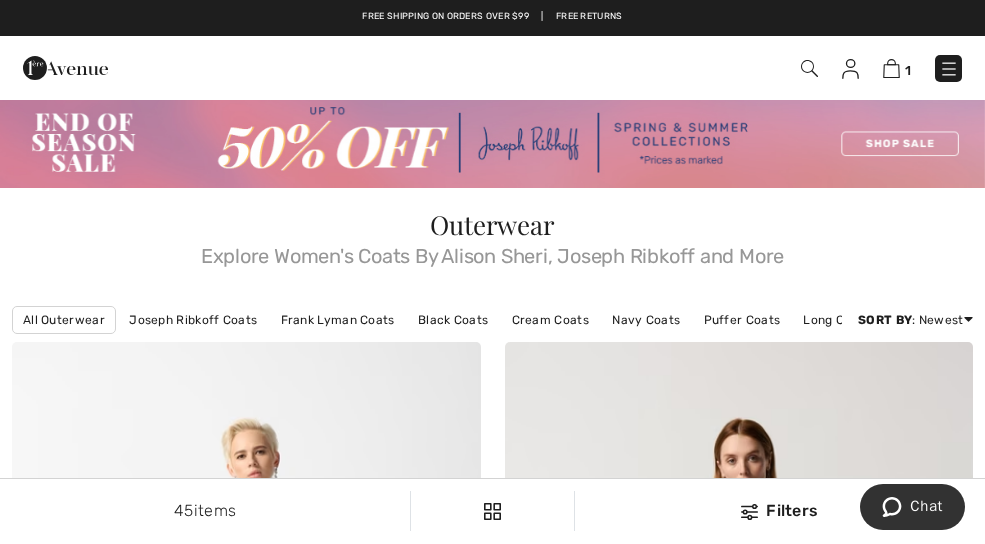 click at bounding box center (809, 68) 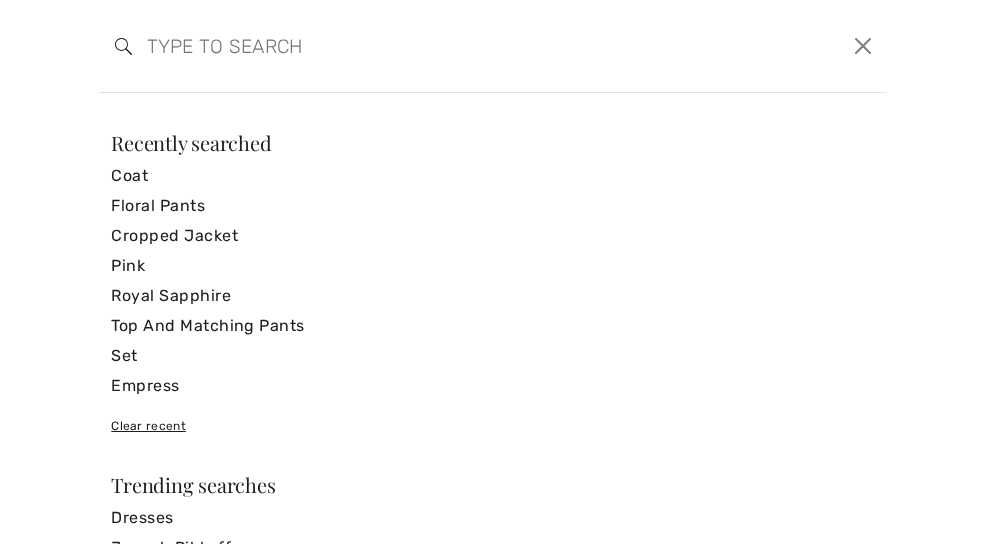 scroll, scrollTop: 0, scrollLeft: 0, axis: both 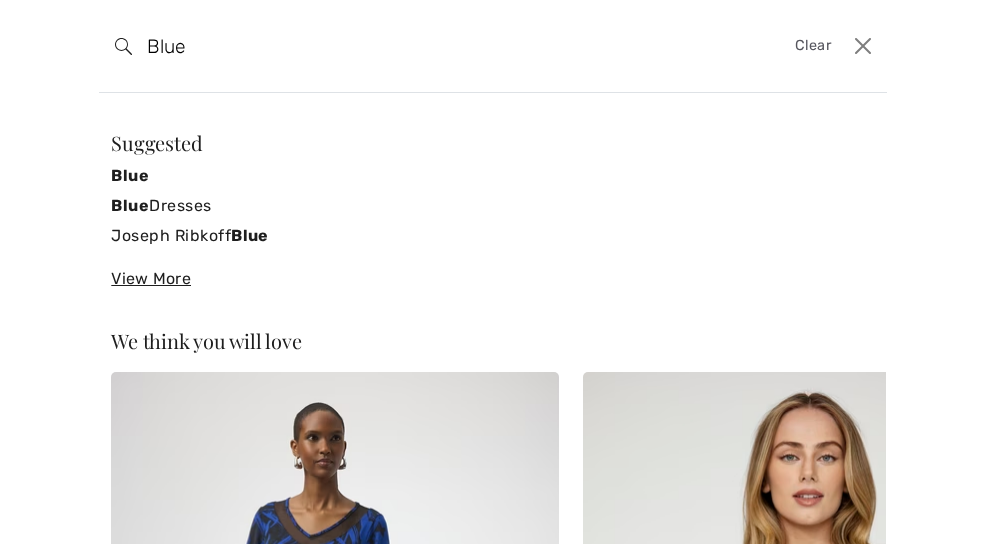 type on "Blue" 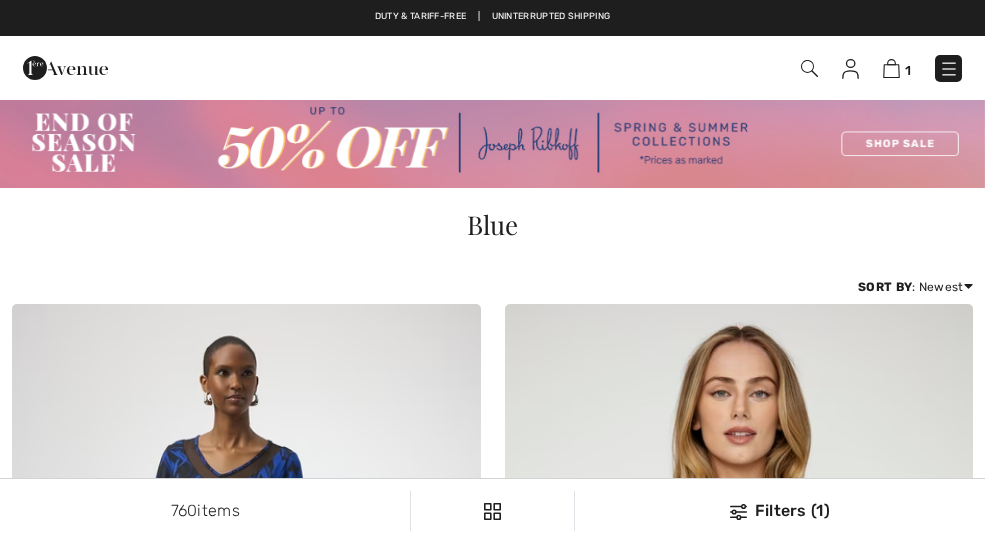 scroll, scrollTop: 0, scrollLeft: 0, axis: both 